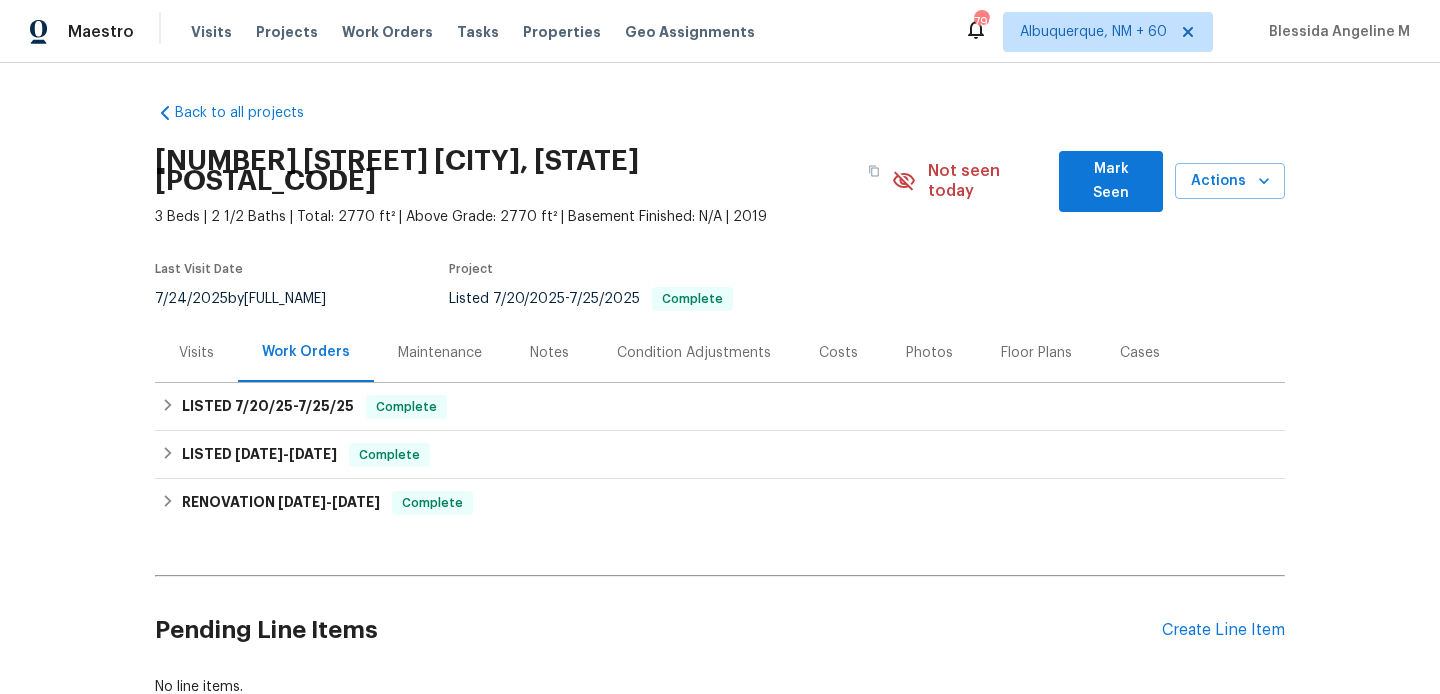 scroll, scrollTop: 0, scrollLeft: 0, axis: both 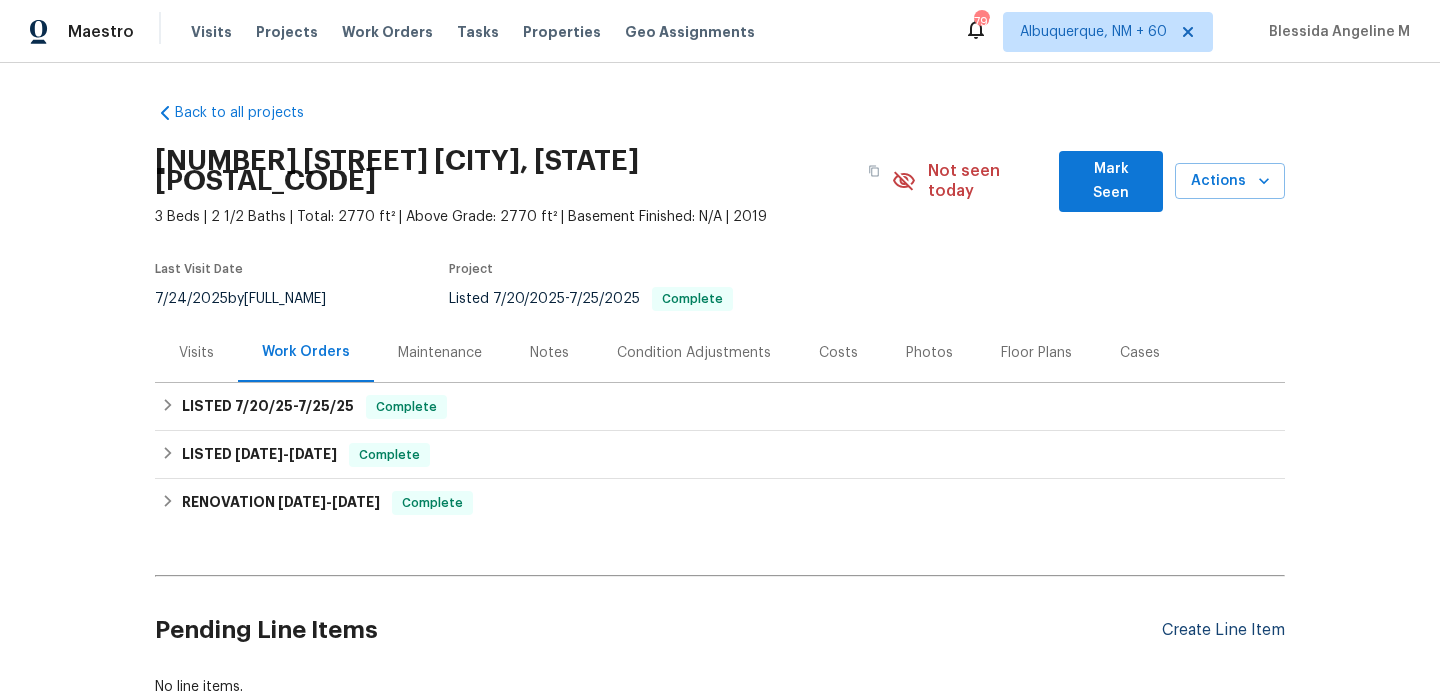 click on "Create Line Item" at bounding box center (1223, 630) 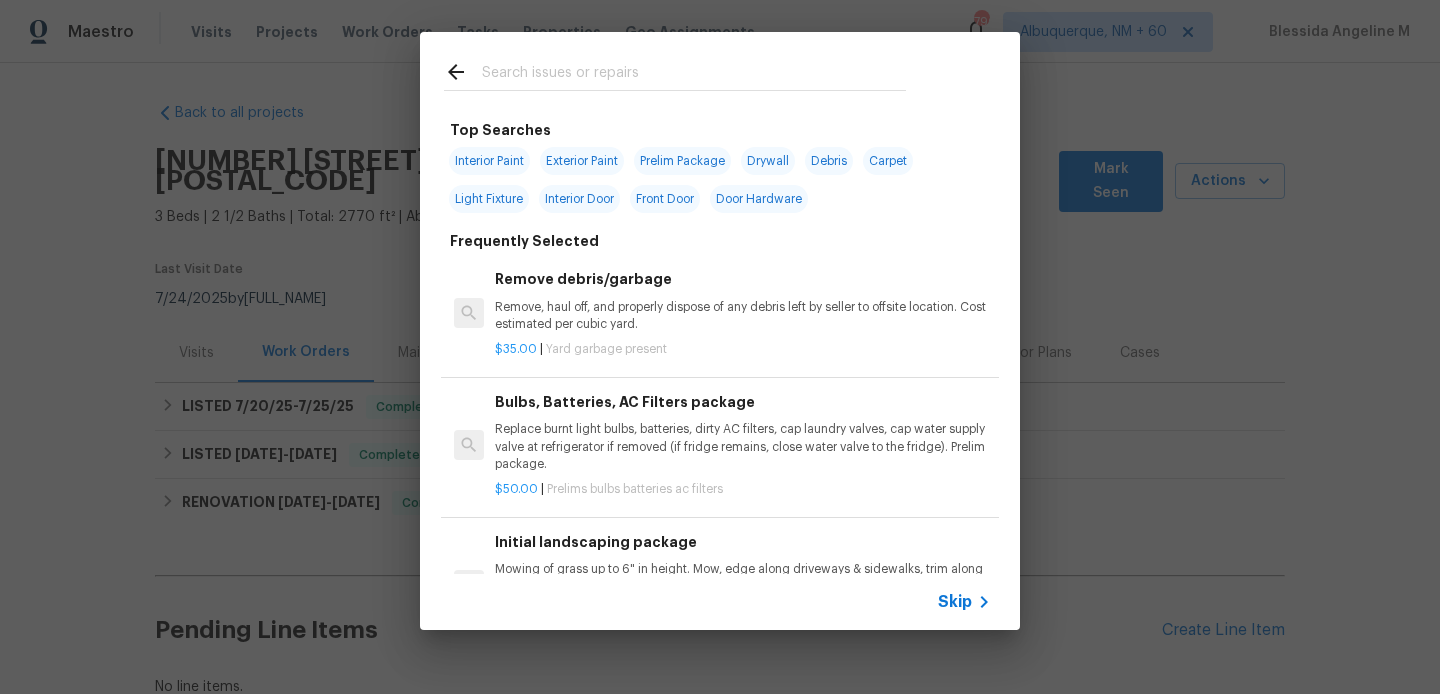 click at bounding box center (694, 75) 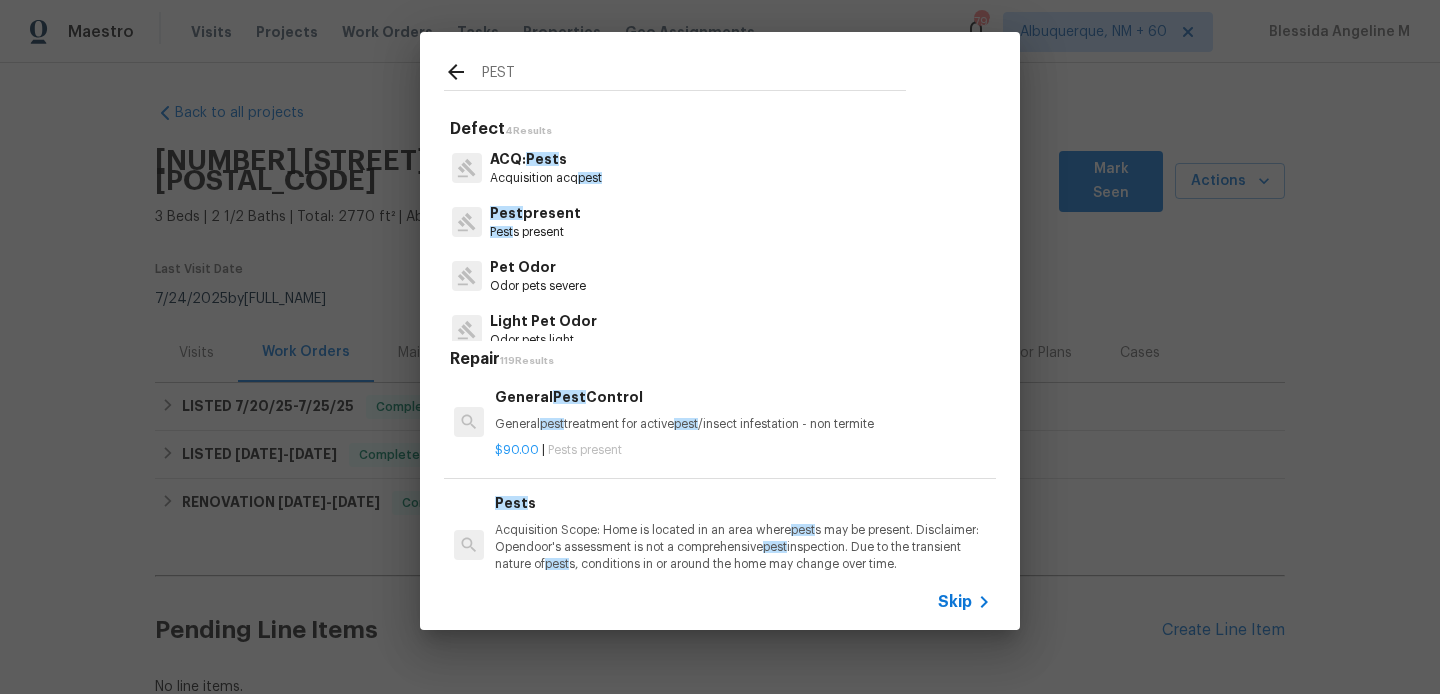 type on "PEST" 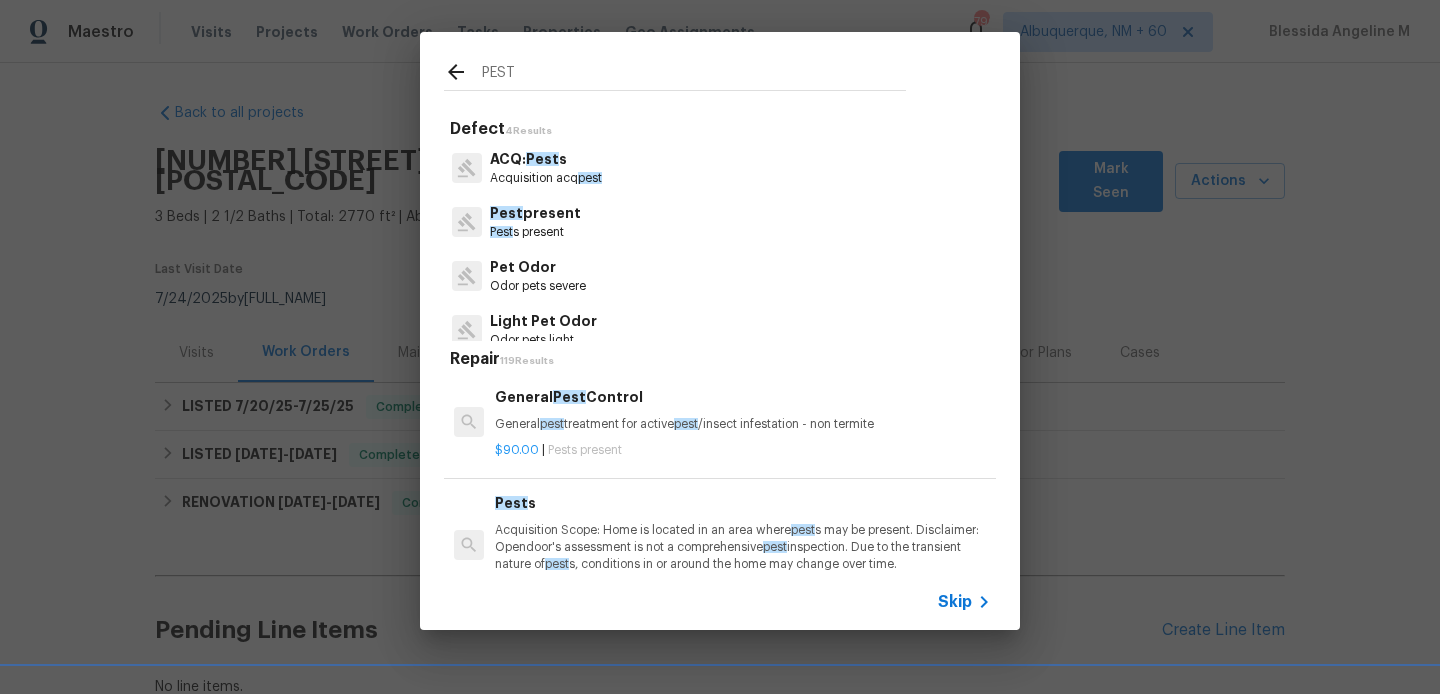 click on "Pest s present" at bounding box center (535, 232) 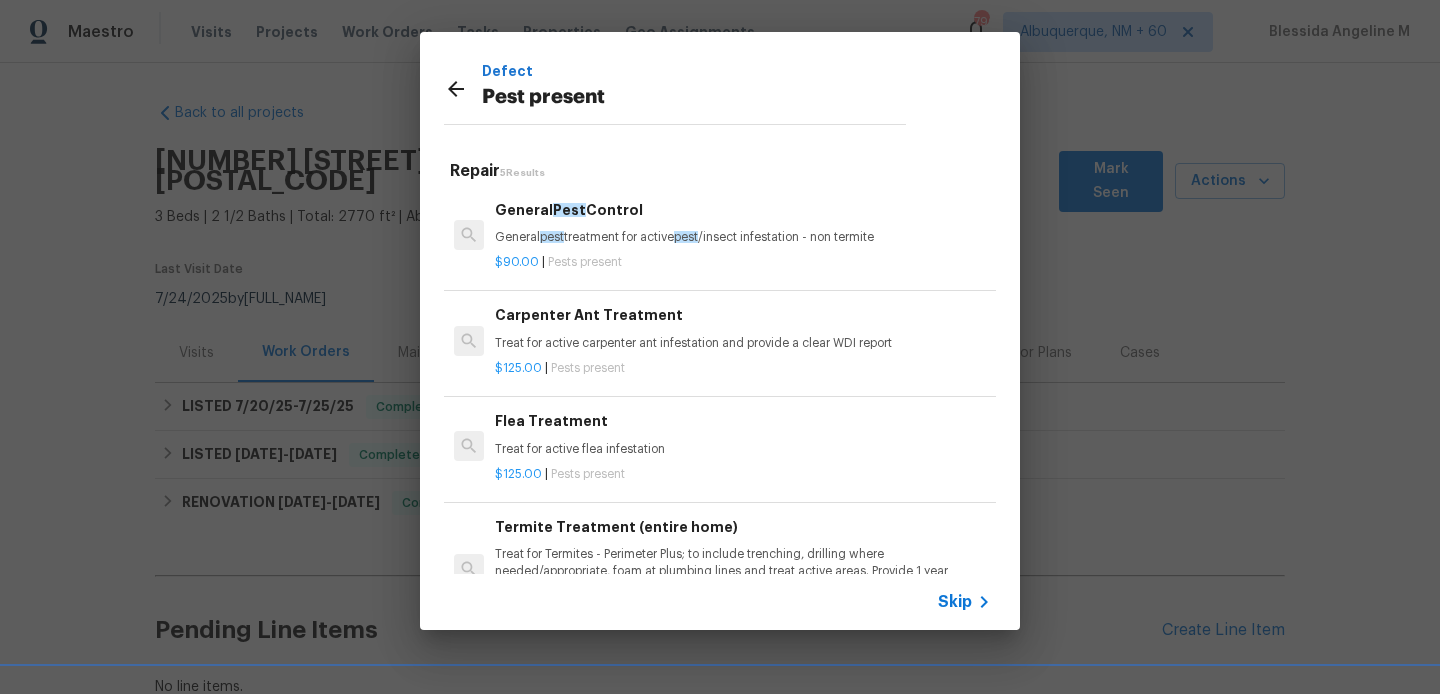 click on "General  pest  treatment for active  pest /insect infestation - non termite" at bounding box center (743, 237) 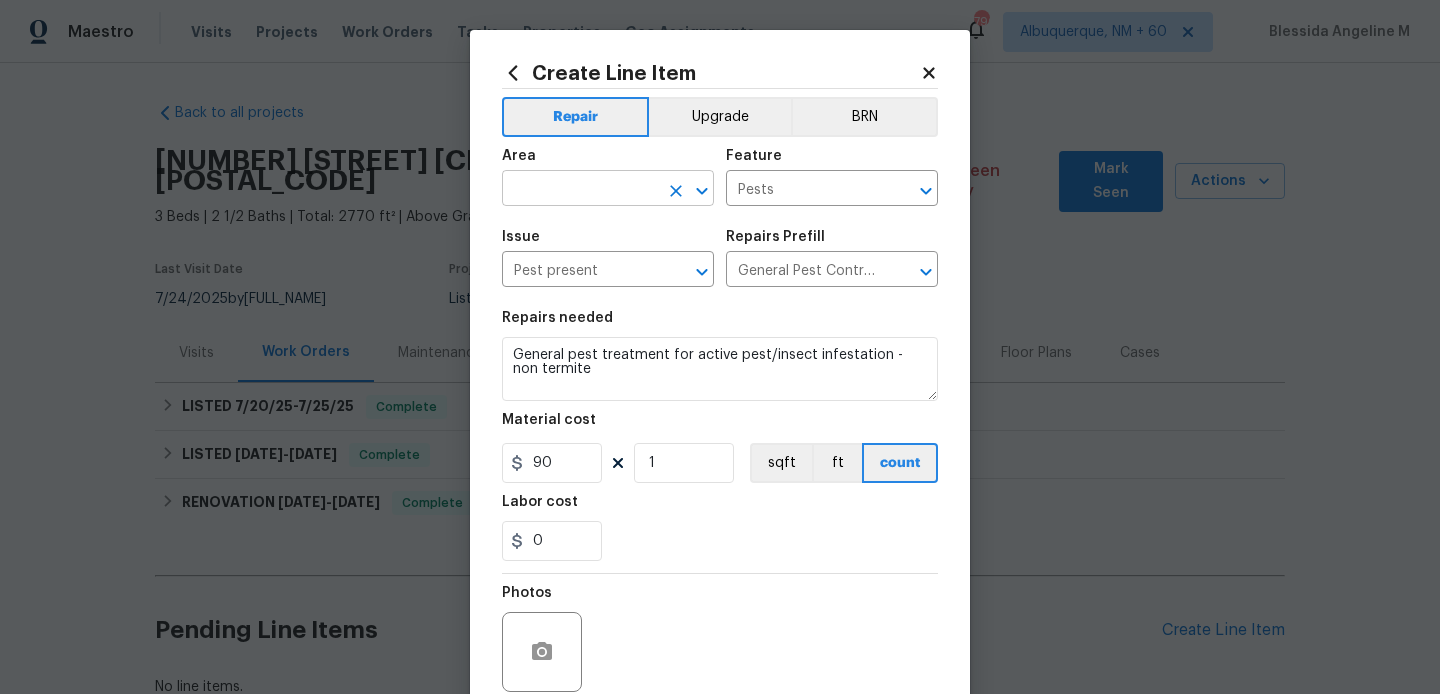 click at bounding box center (580, 190) 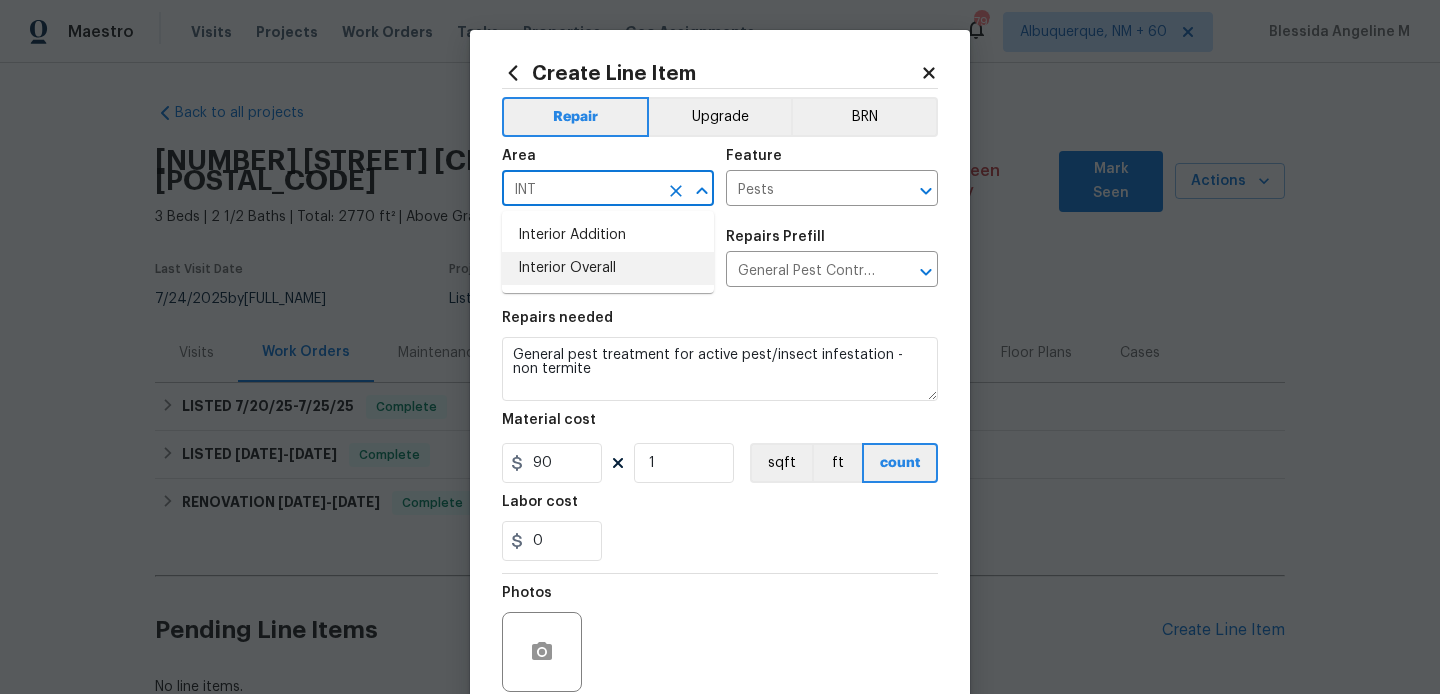 click on "Interior Overall" at bounding box center [608, 268] 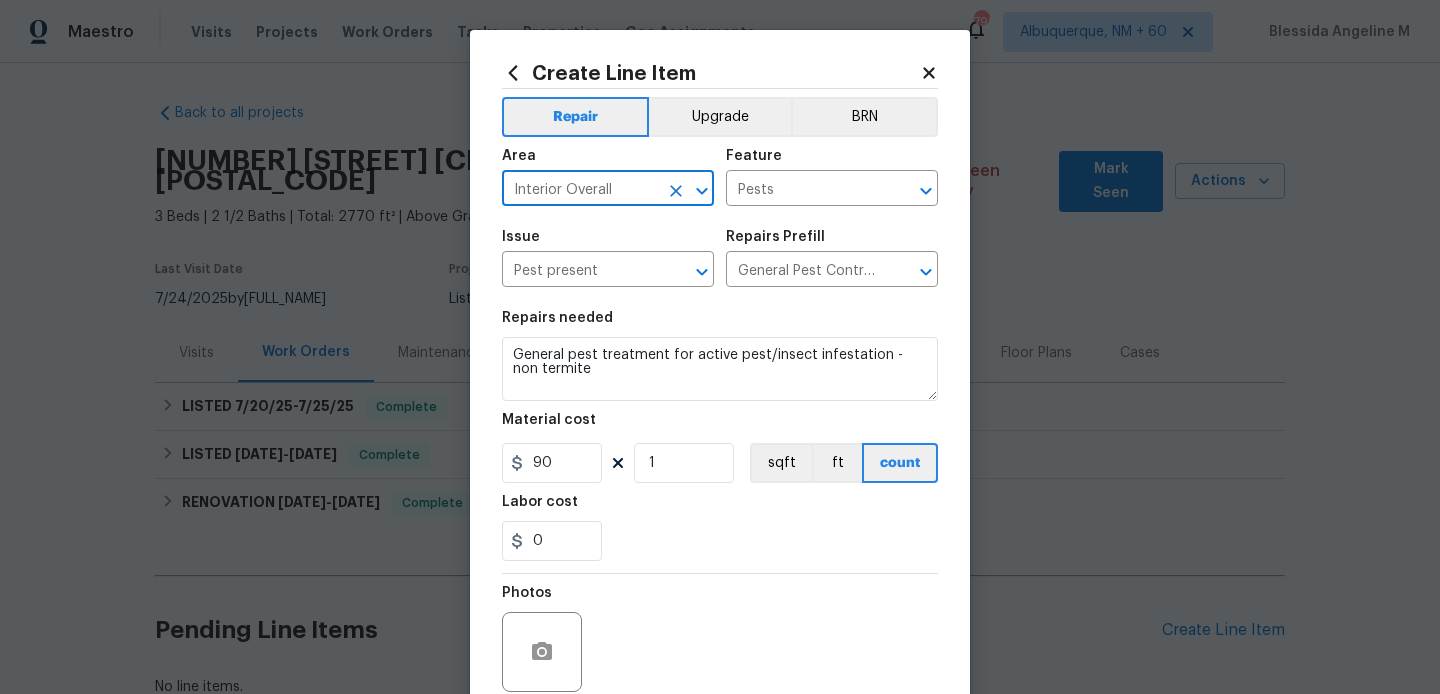 type on "Interior Overall" 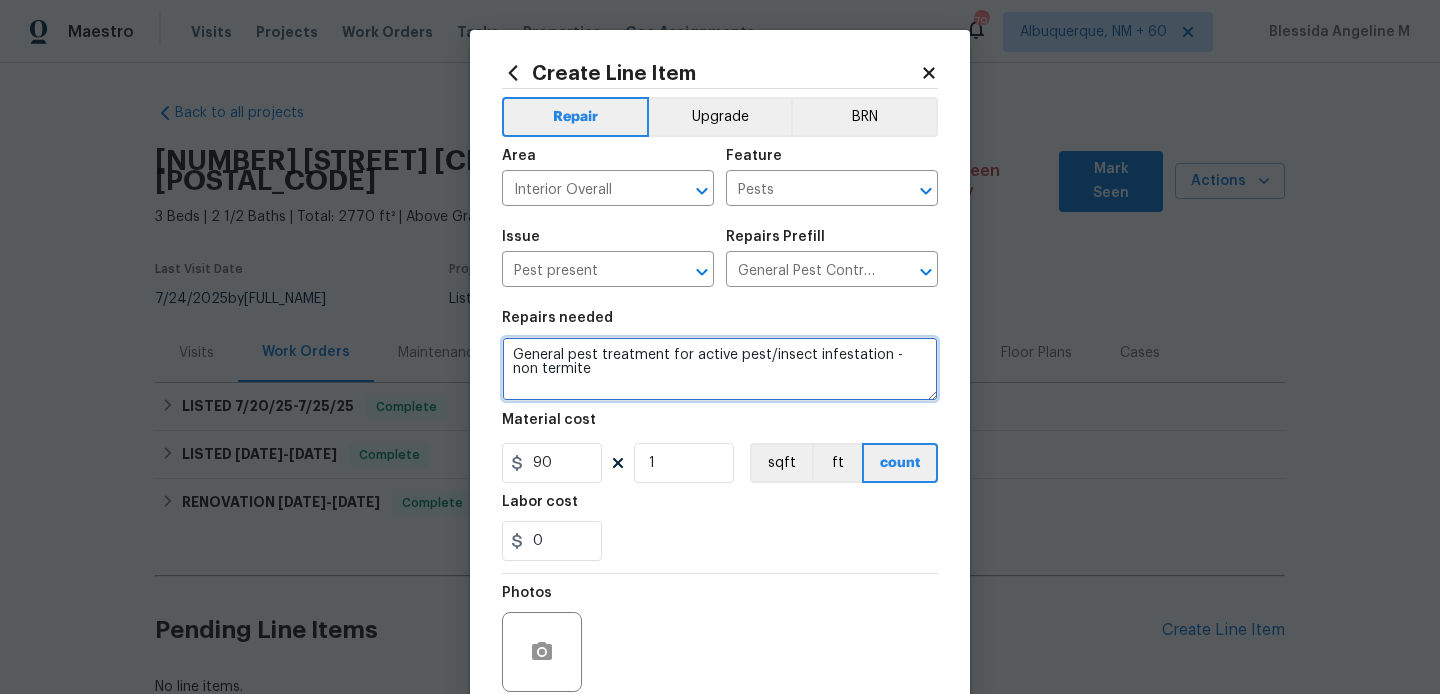 click on "General pest treatment for active pest/insect infestation - non termite" at bounding box center [720, 369] 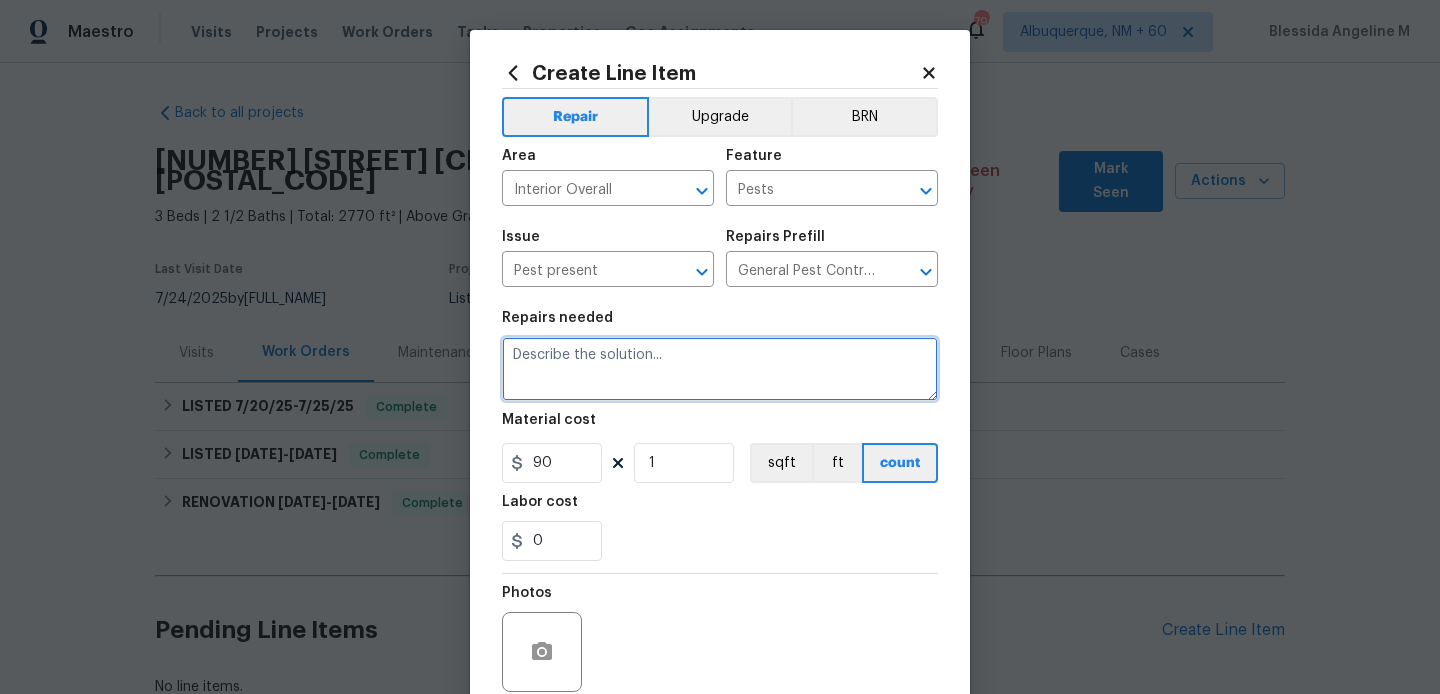 paste on "Hornet's nest is forming again. Please go onsite and perform pest control" 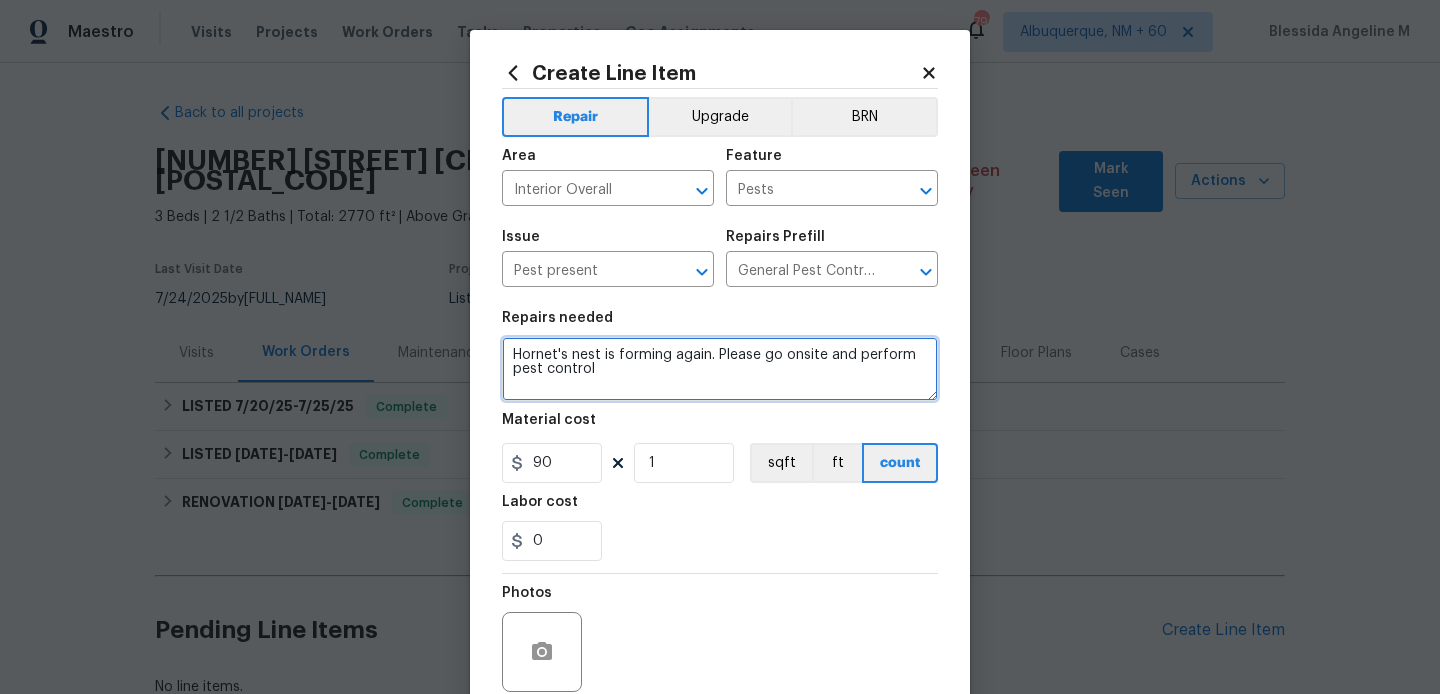type on "Hornet's nest is forming again. Please go onsite and perform pest control" 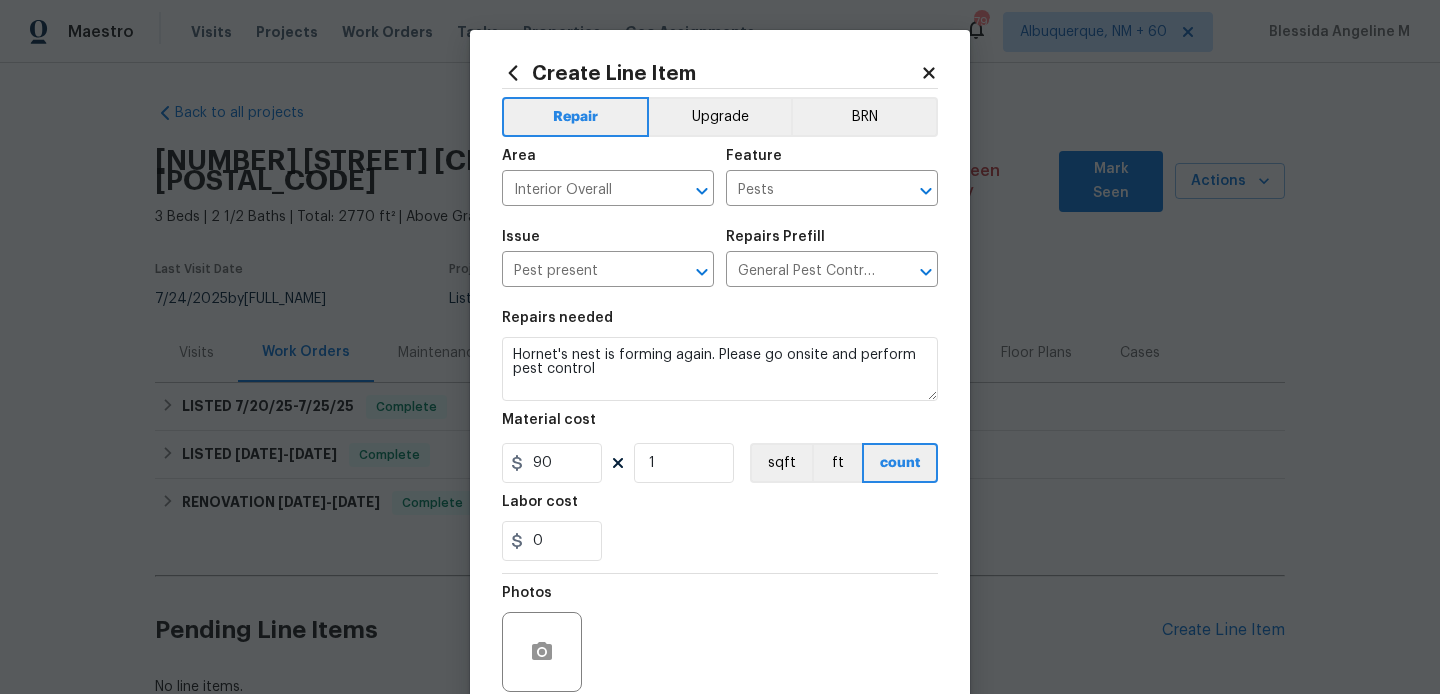 click on "Repairs needed Hornet's nest is forming again. Please go onsite and perform pest control Material cost [NUMBER] 1 sqft ft count Labor cost 0" at bounding box center (720, 436) 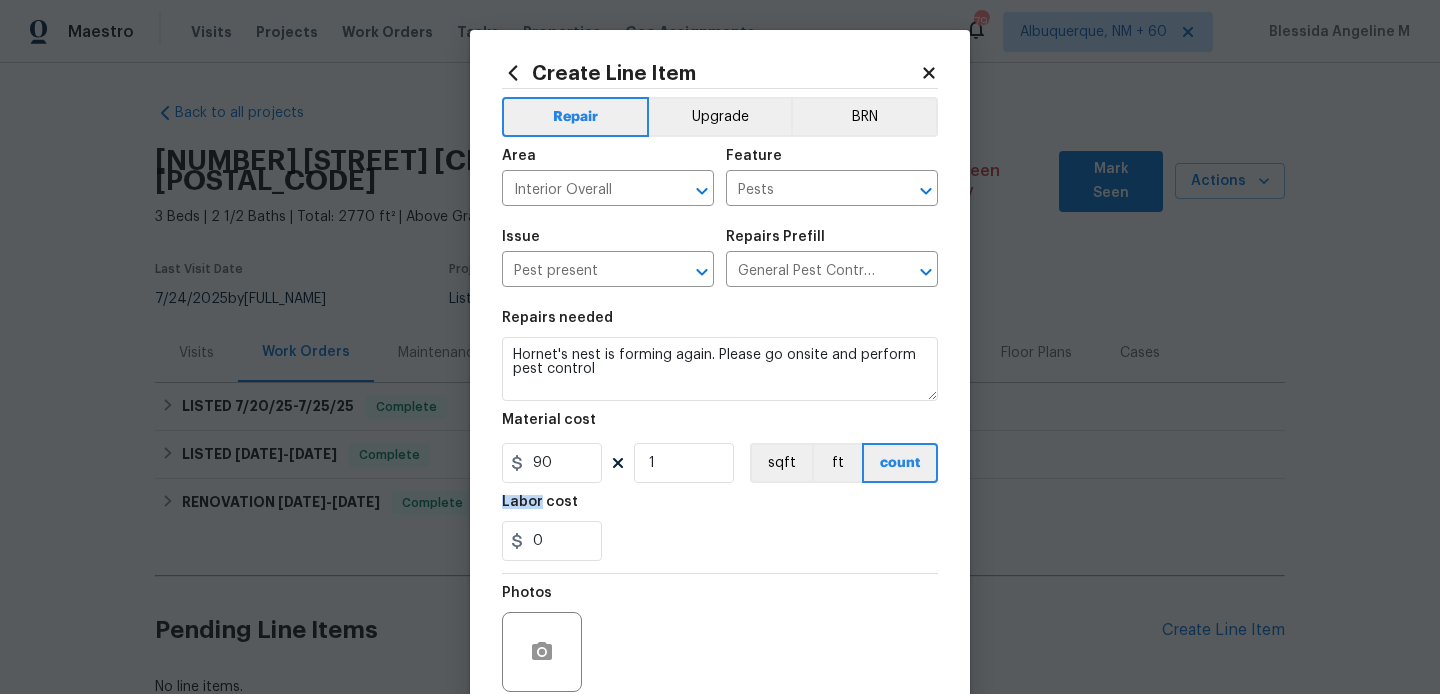 click on "Repairs needed Hornet's nest is forming again. Please go onsite and perform pest control Material cost [NUMBER] 1 sqft ft count Labor cost 0" at bounding box center [720, 436] 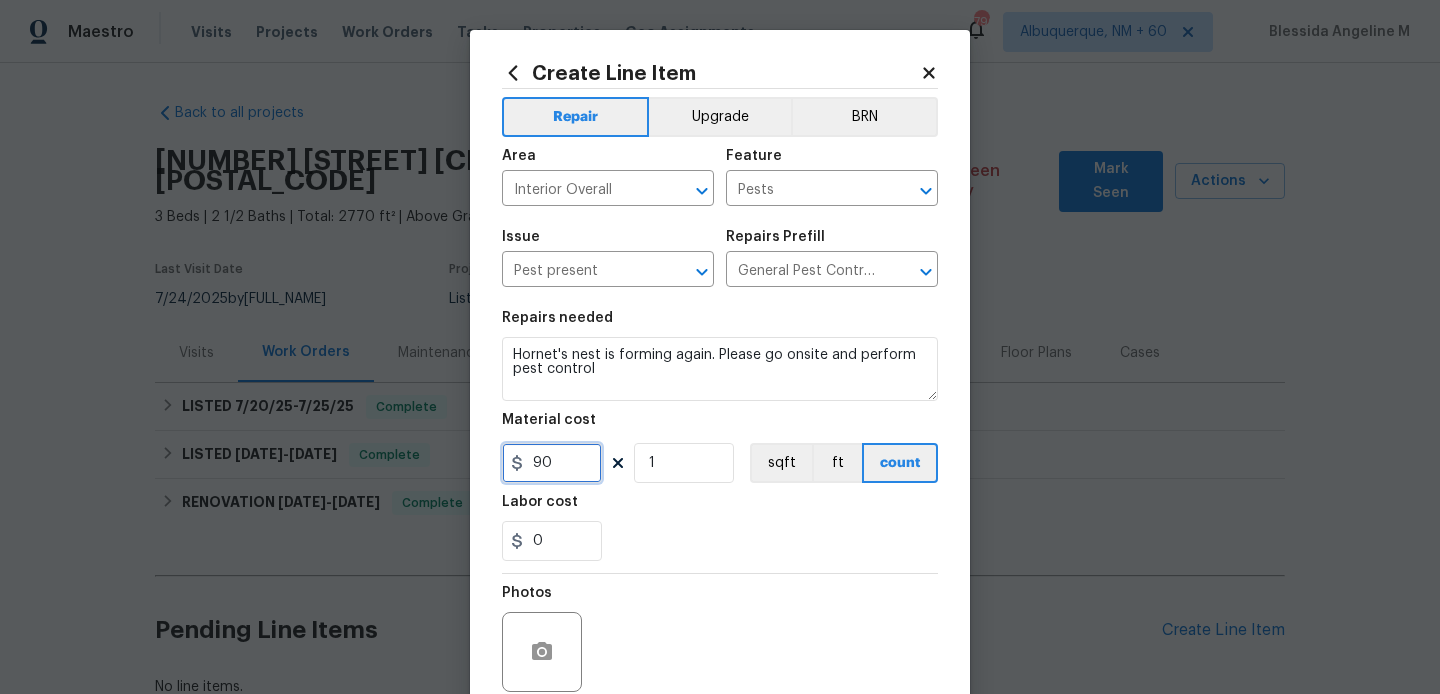 click on "90" at bounding box center (552, 463) 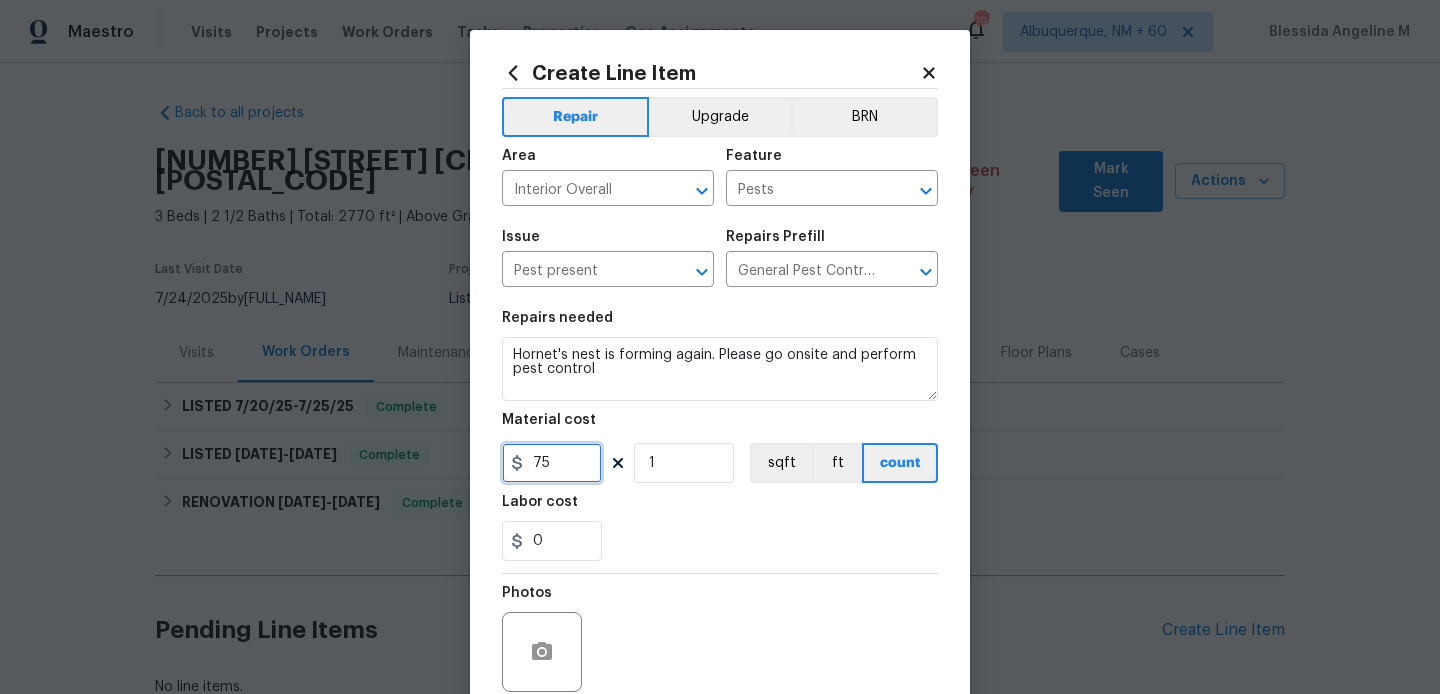 scroll, scrollTop: 168, scrollLeft: 0, axis: vertical 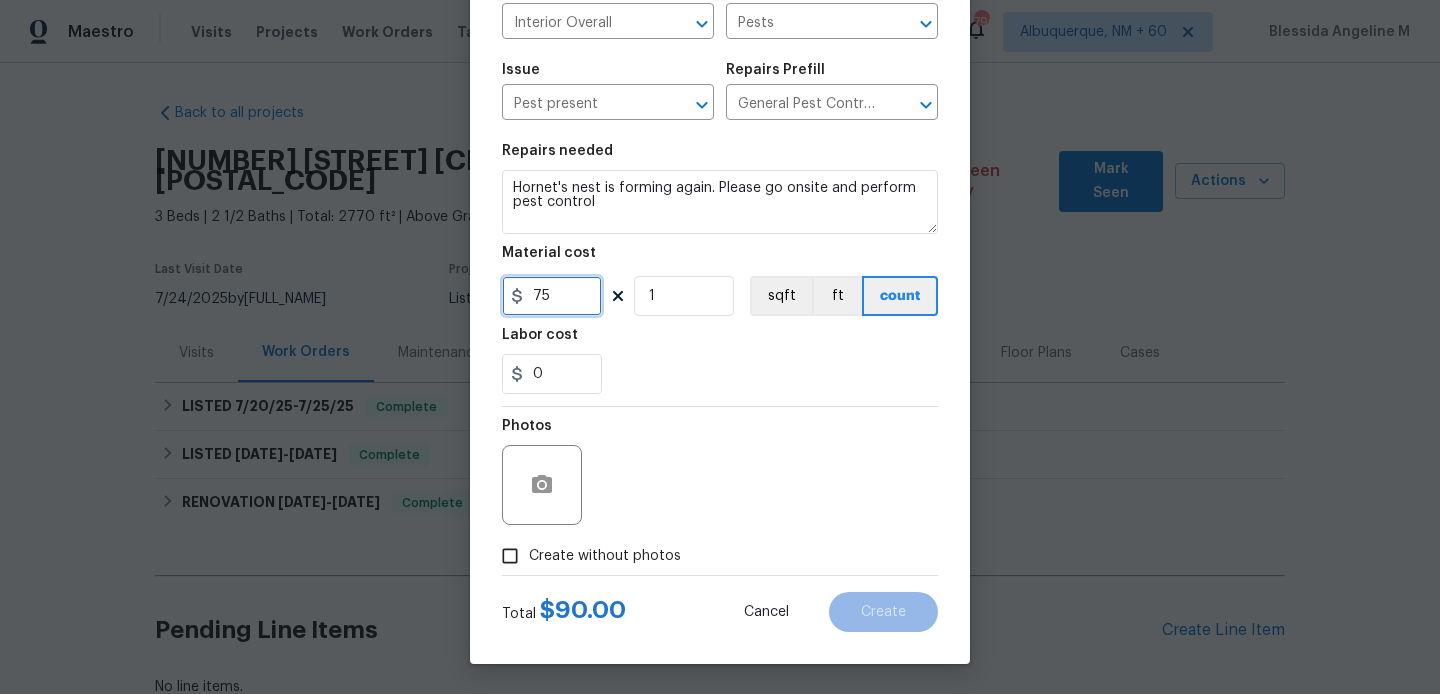 type on "75" 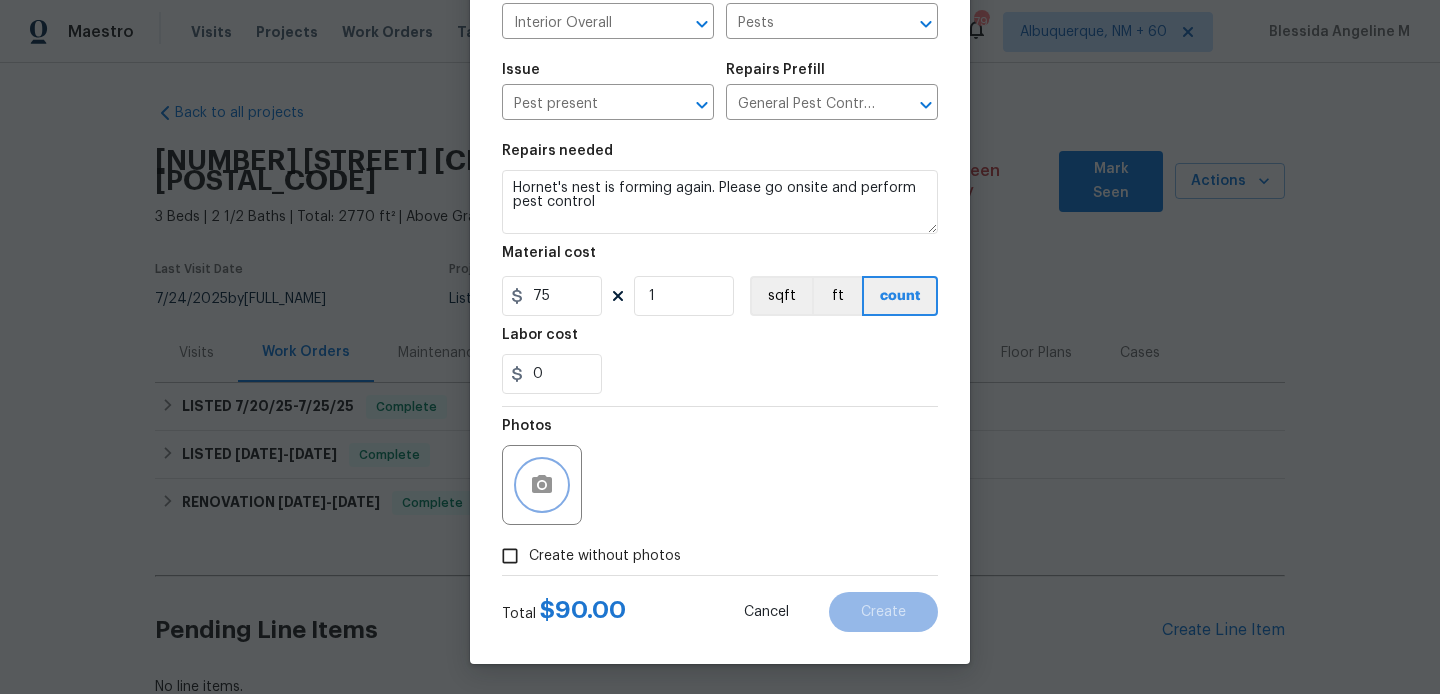 click 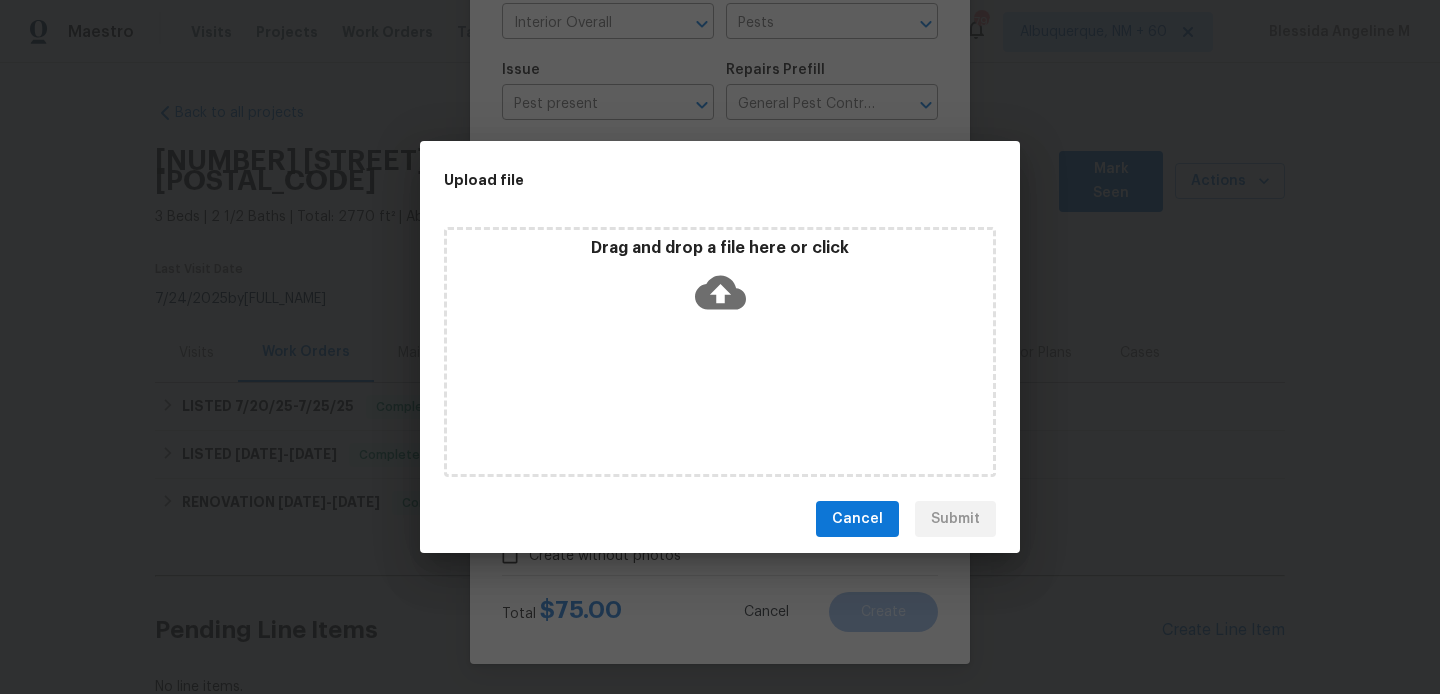 click 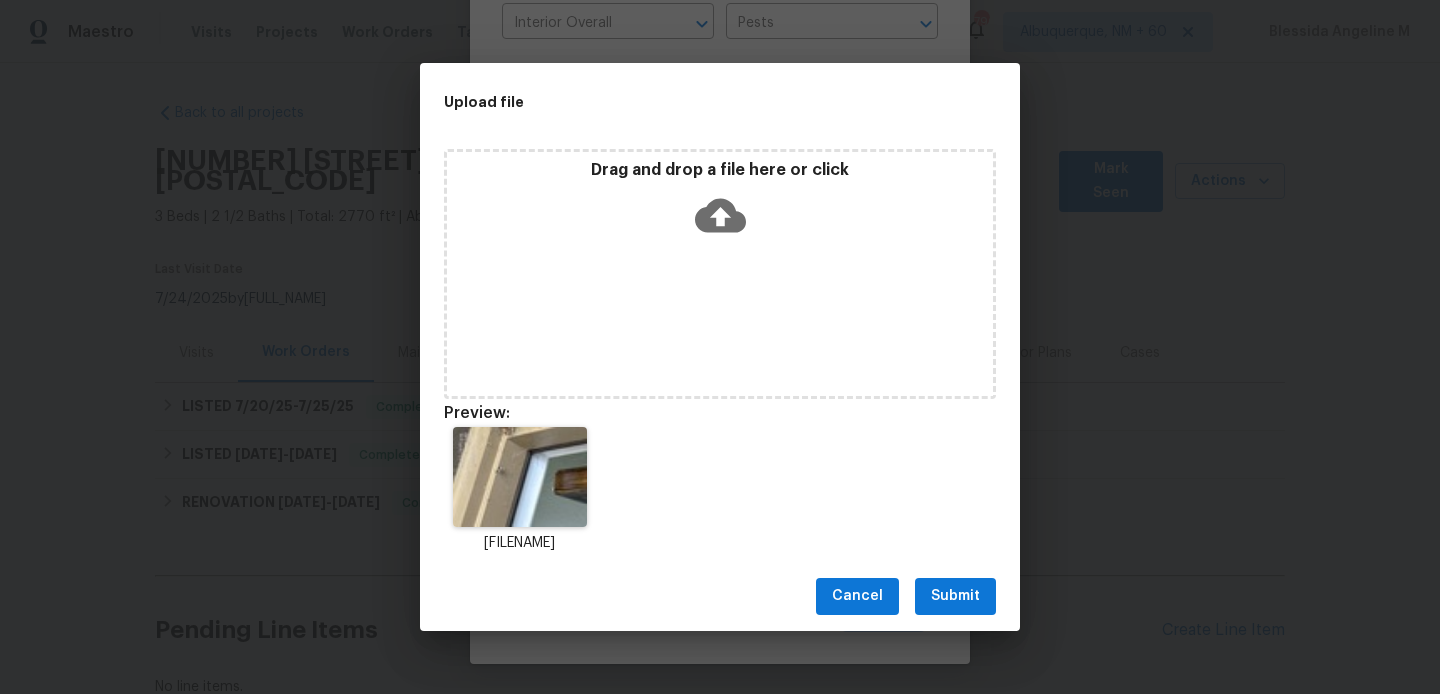 click on "Submit" at bounding box center (955, 596) 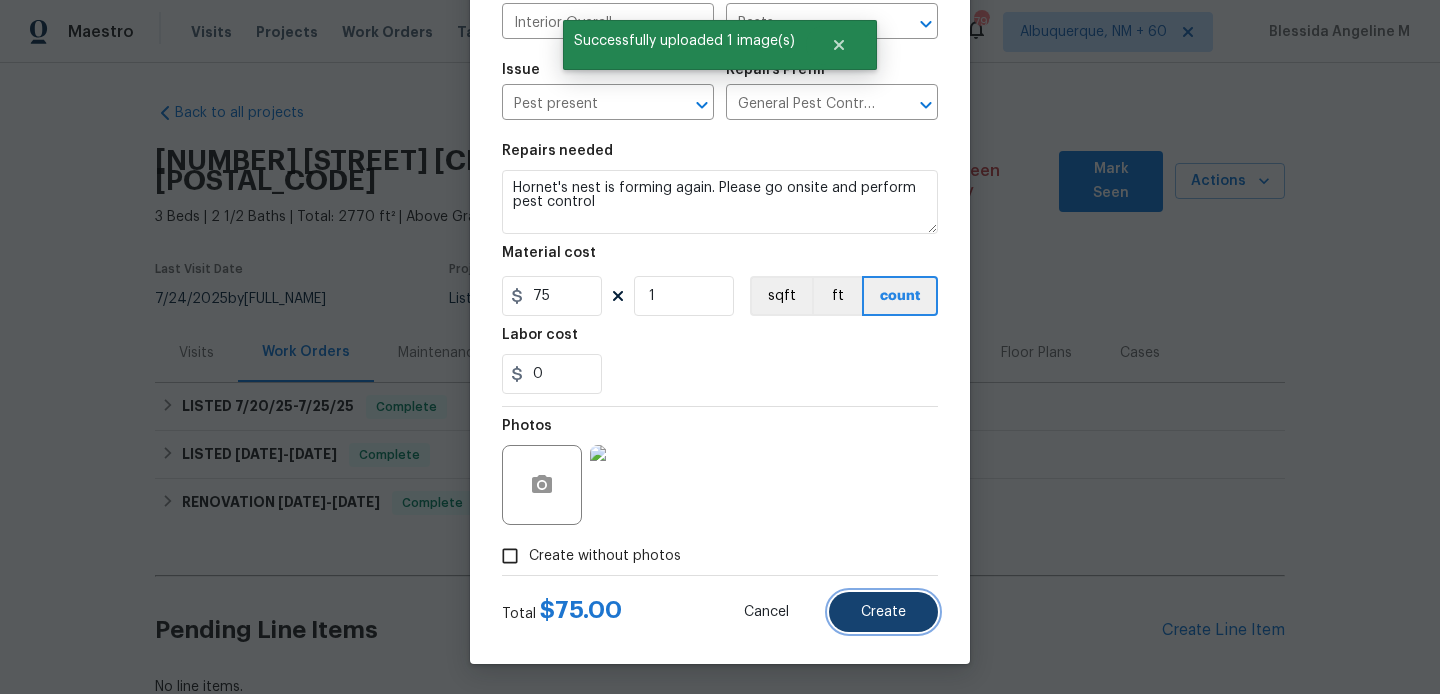 click on "Create" at bounding box center [883, 612] 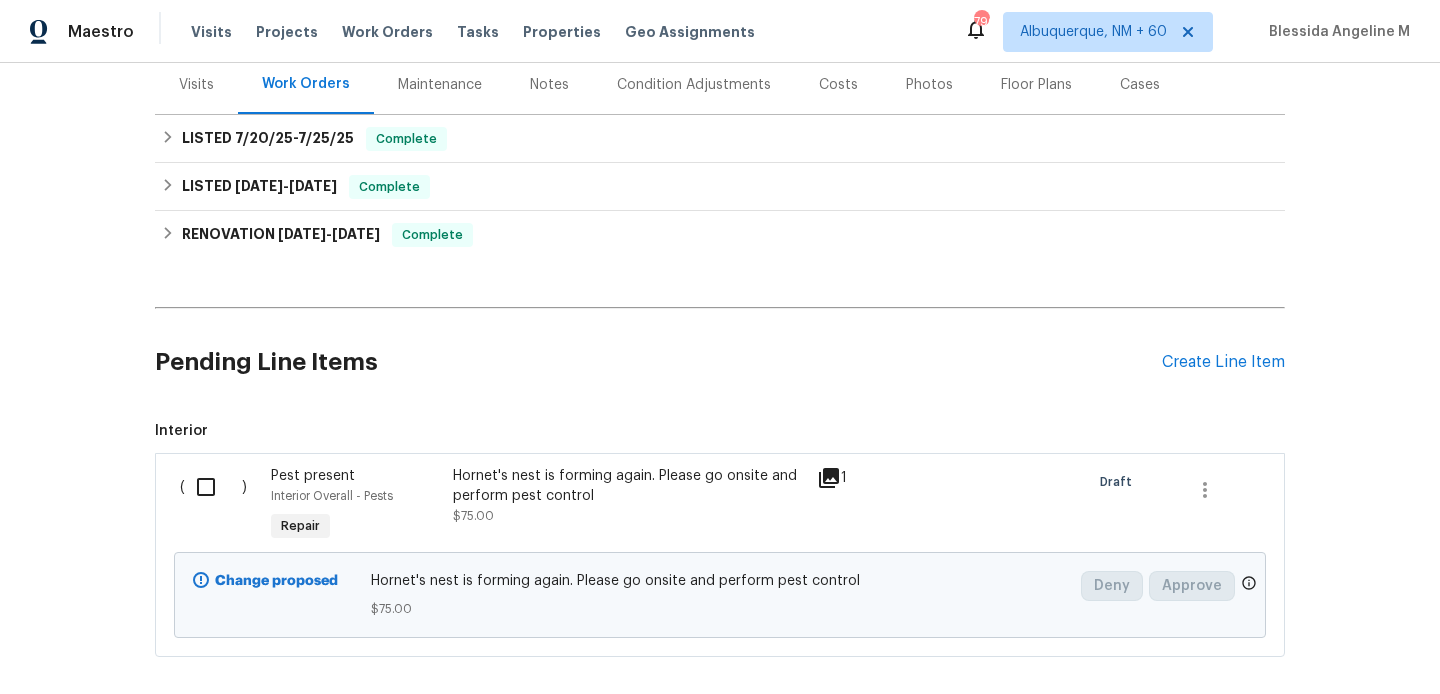 scroll, scrollTop: 347, scrollLeft: 0, axis: vertical 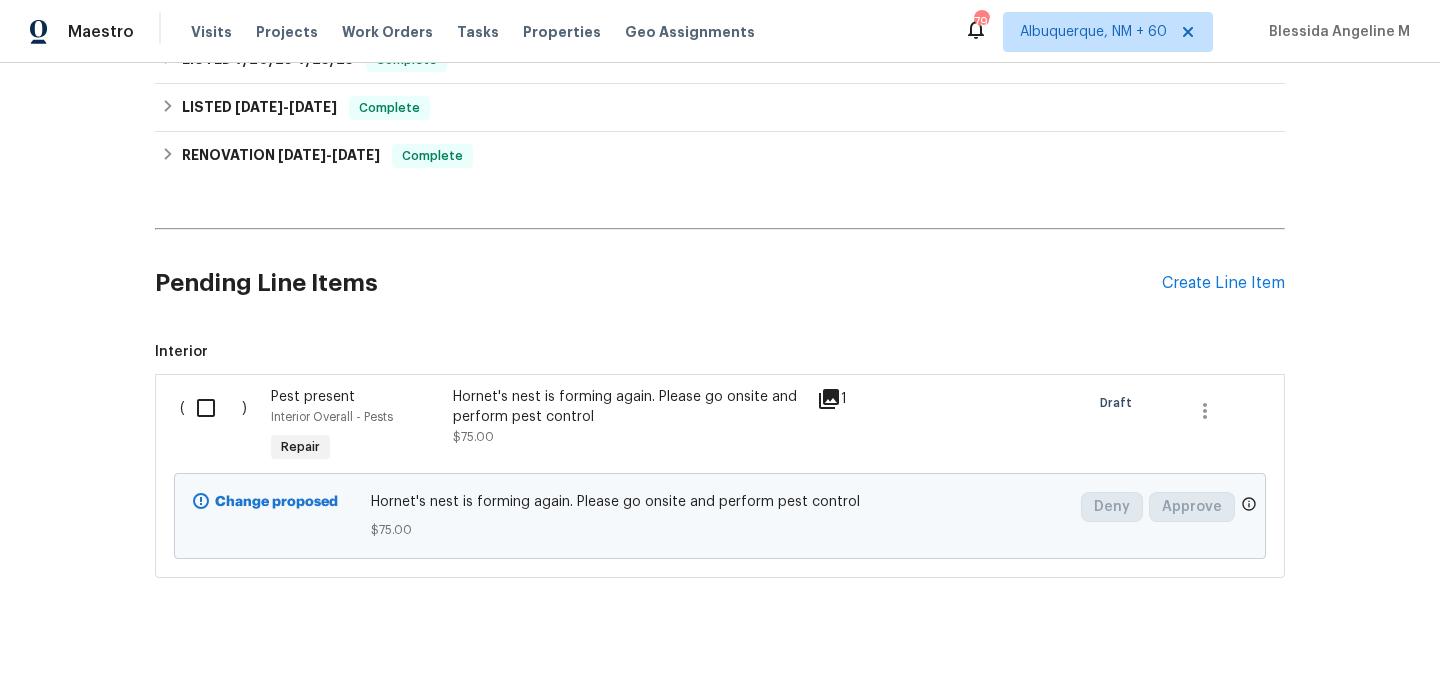 click at bounding box center (213, 408) 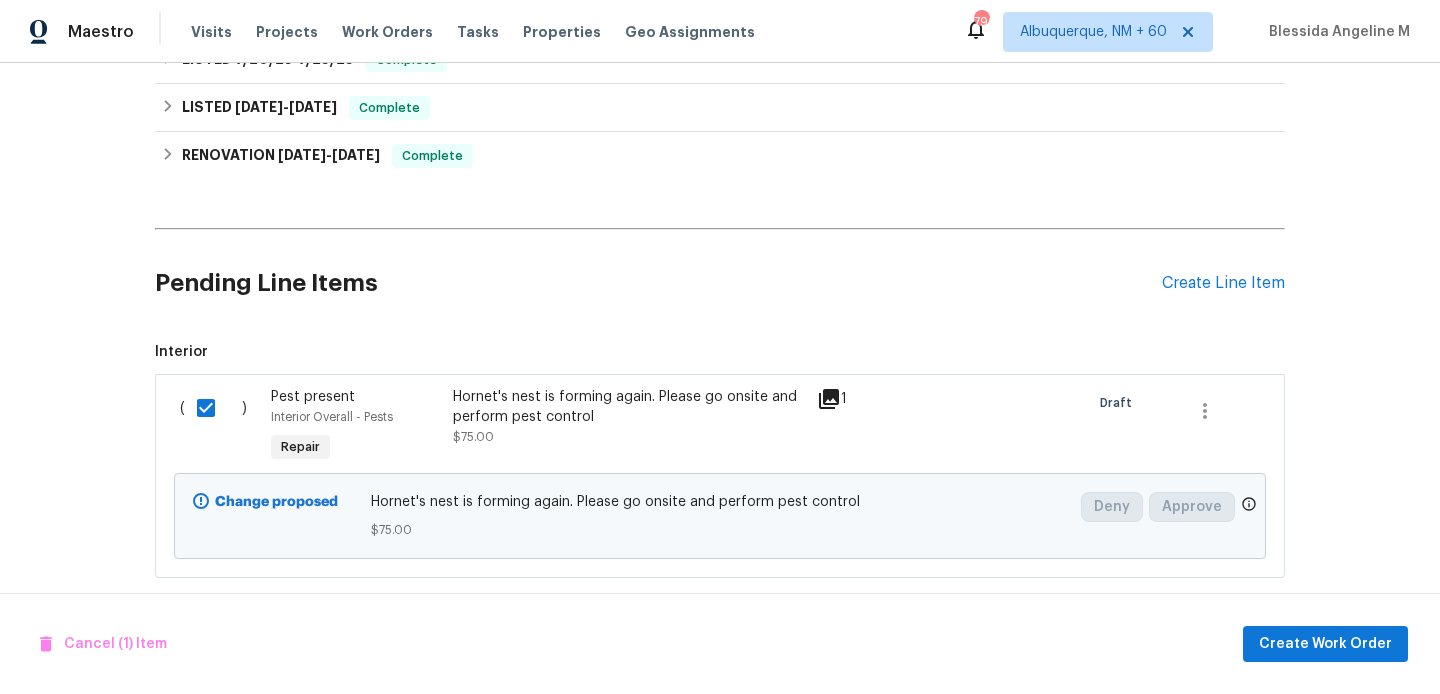 click on "Cancel (1) Item Create Work Order" at bounding box center [720, 644] 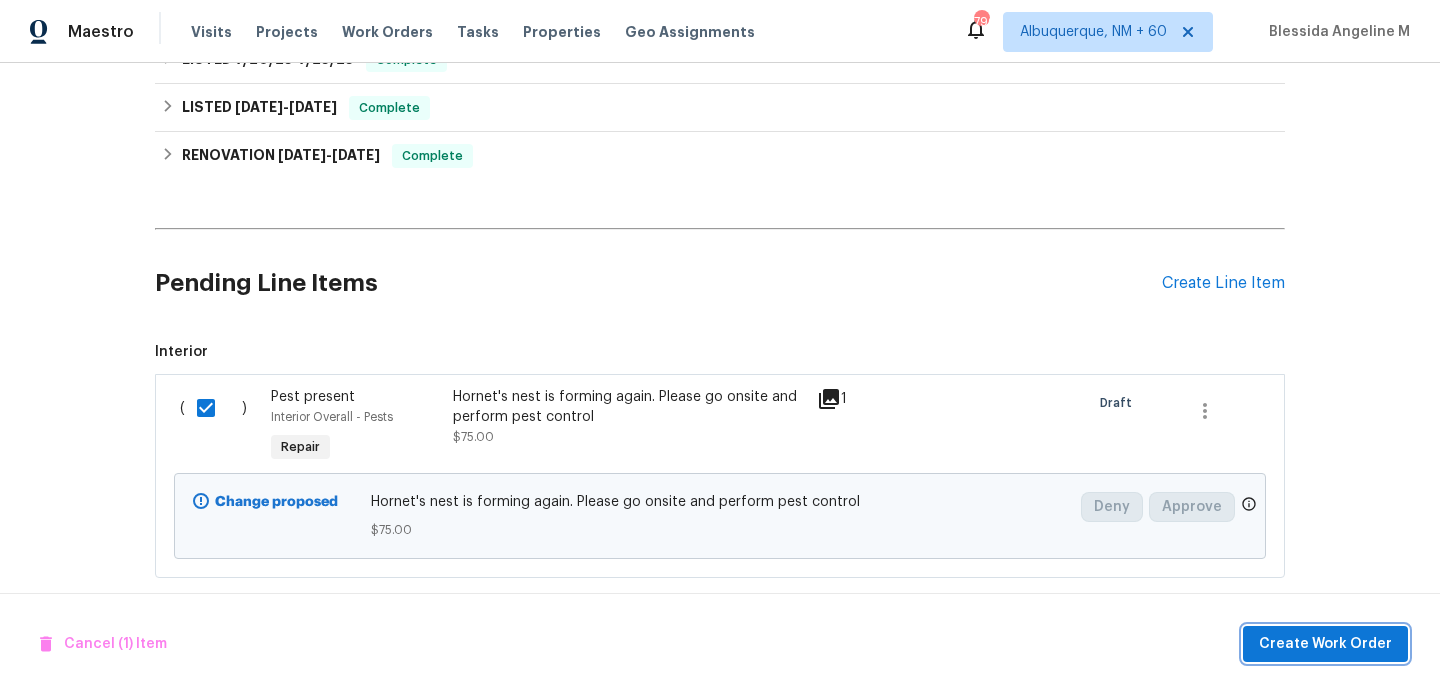 click on "Create Work Order" at bounding box center [1325, 644] 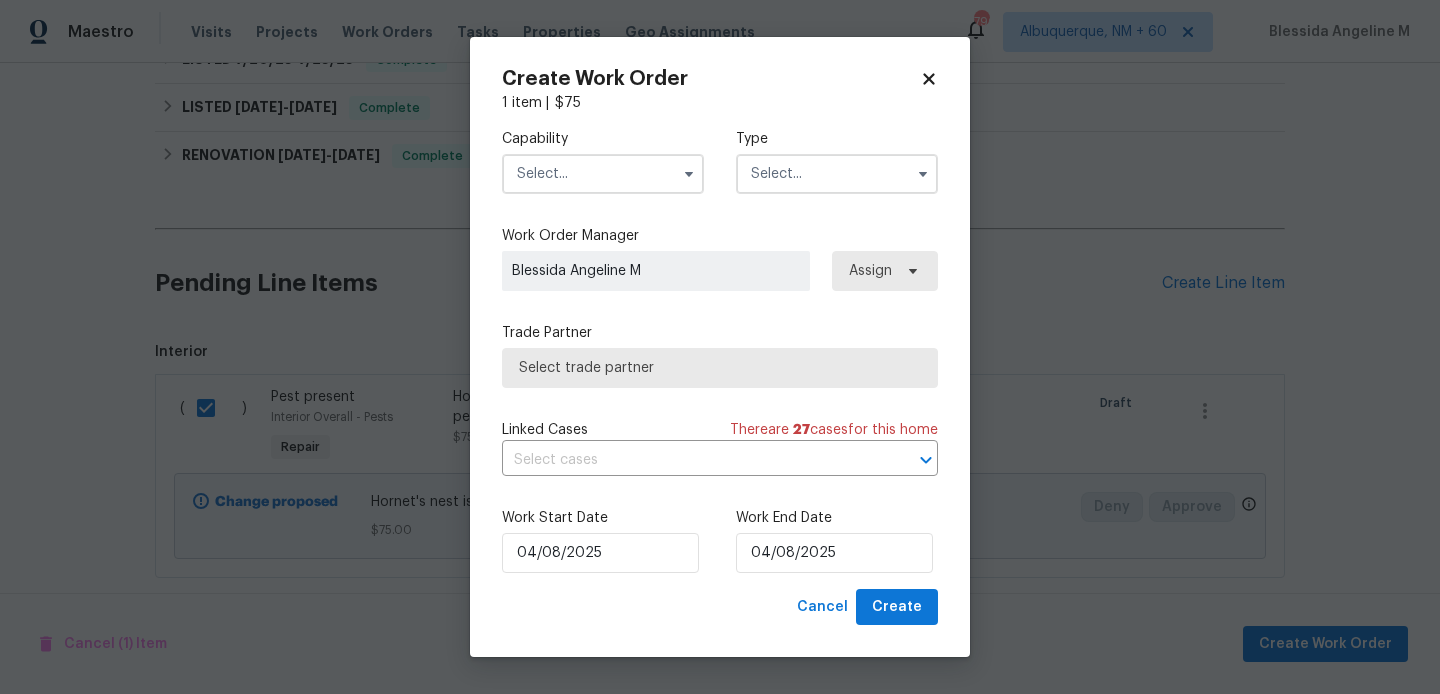 drag, startPoint x: 563, startPoint y: 170, endPoint x: 562, endPoint y: 187, distance: 17.029387 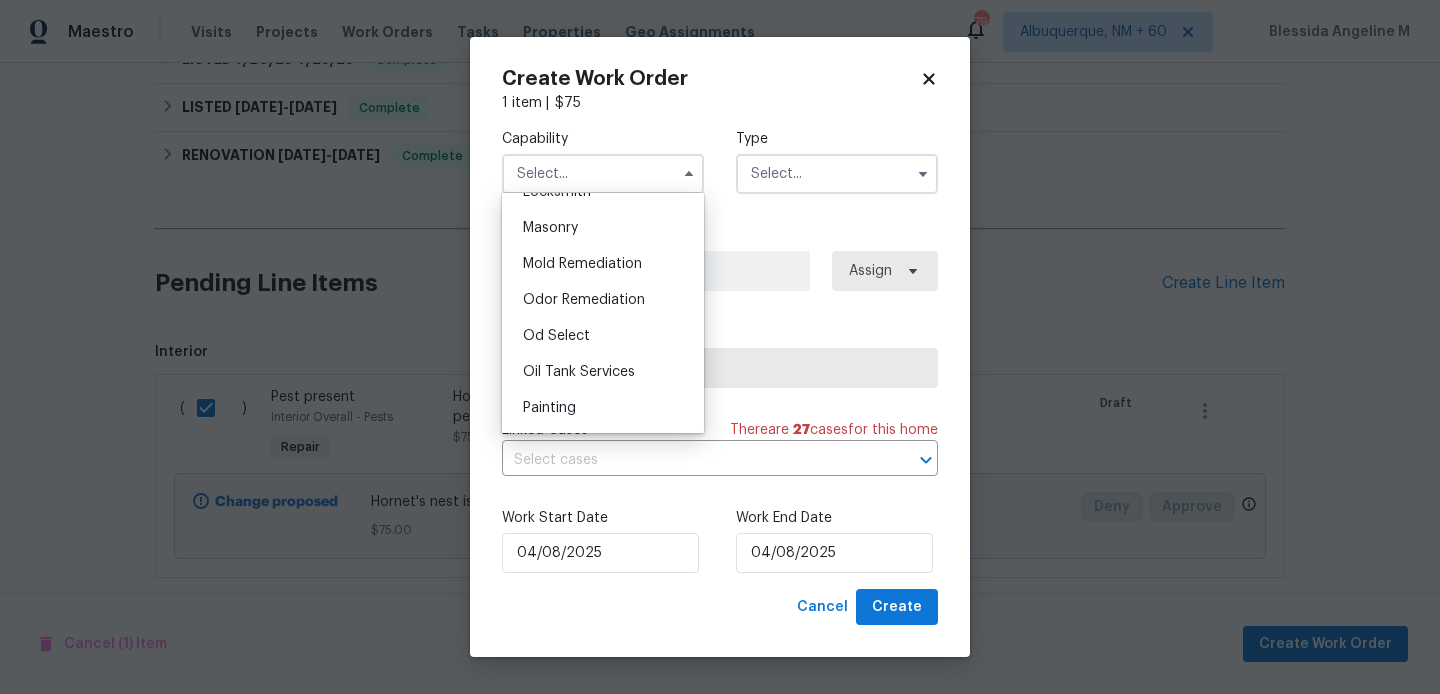 scroll, scrollTop: 1618, scrollLeft: 0, axis: vertical 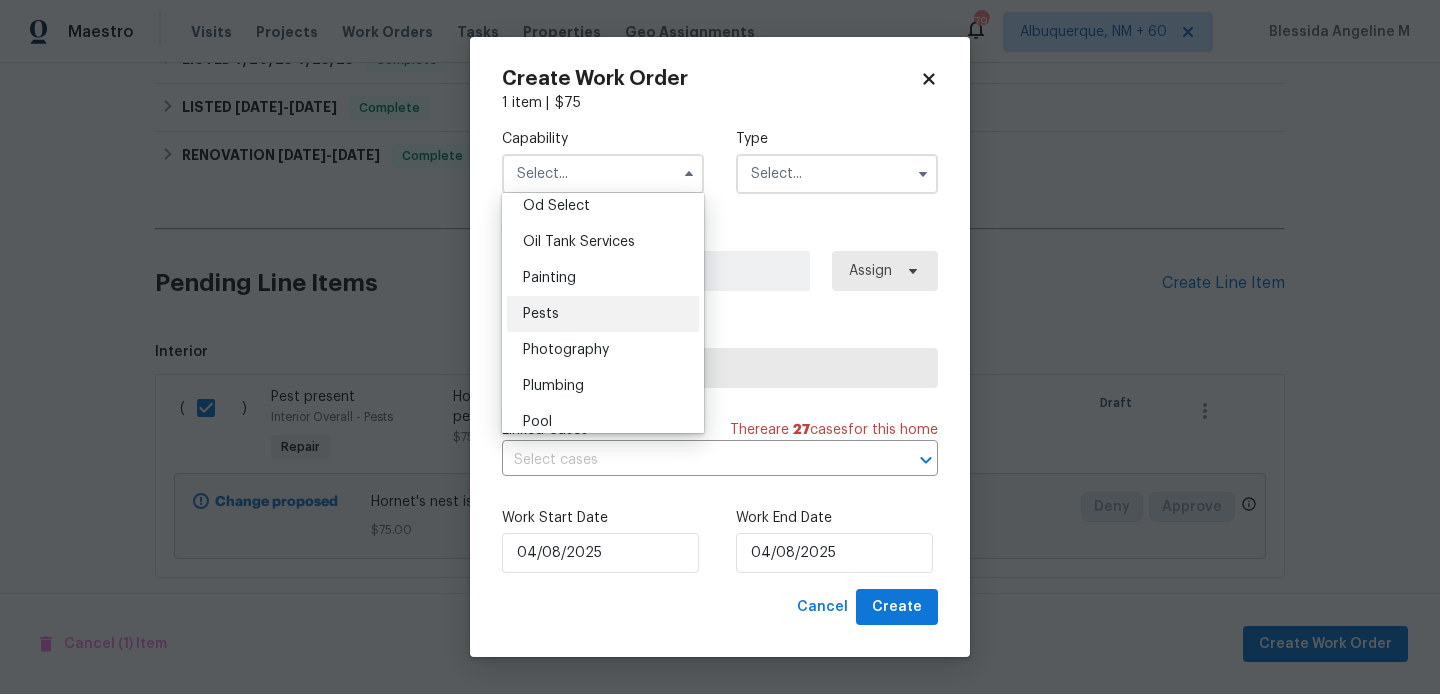 click on "Pests" at bounding box center (603, 314) 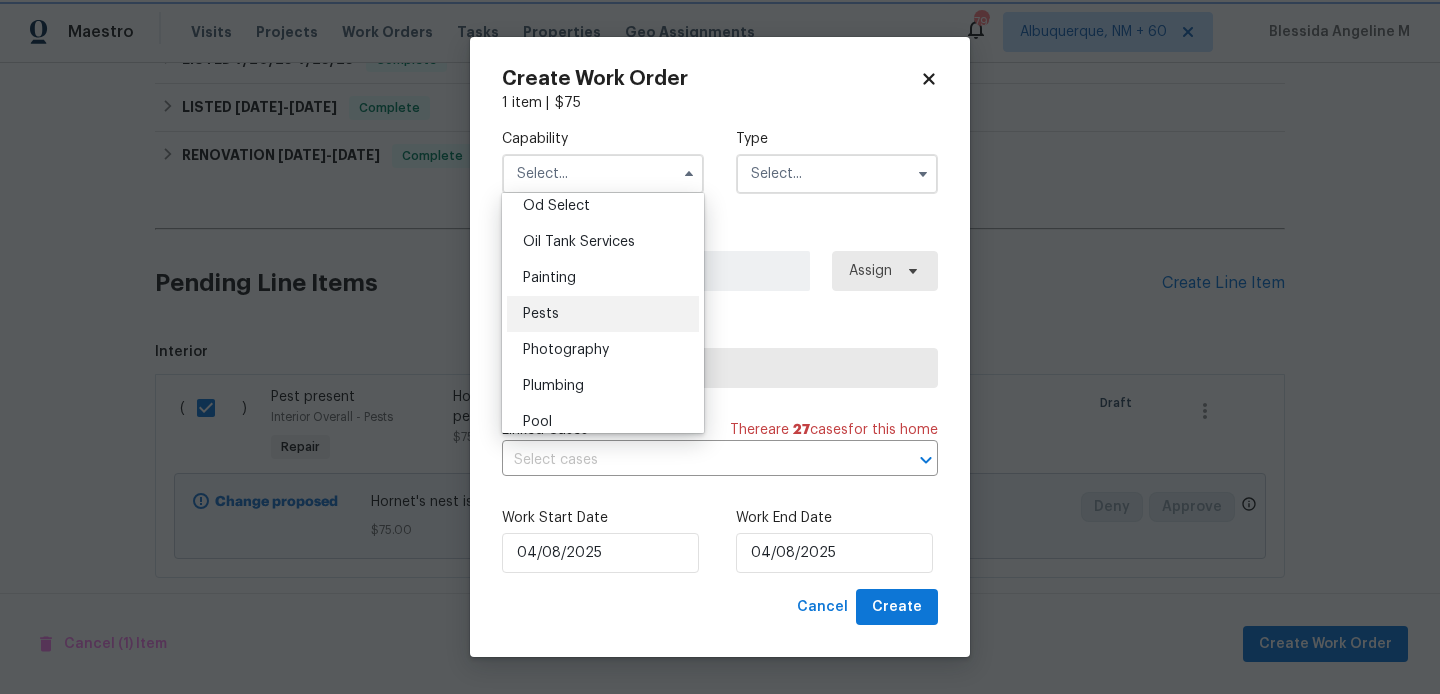 type on "Pests" 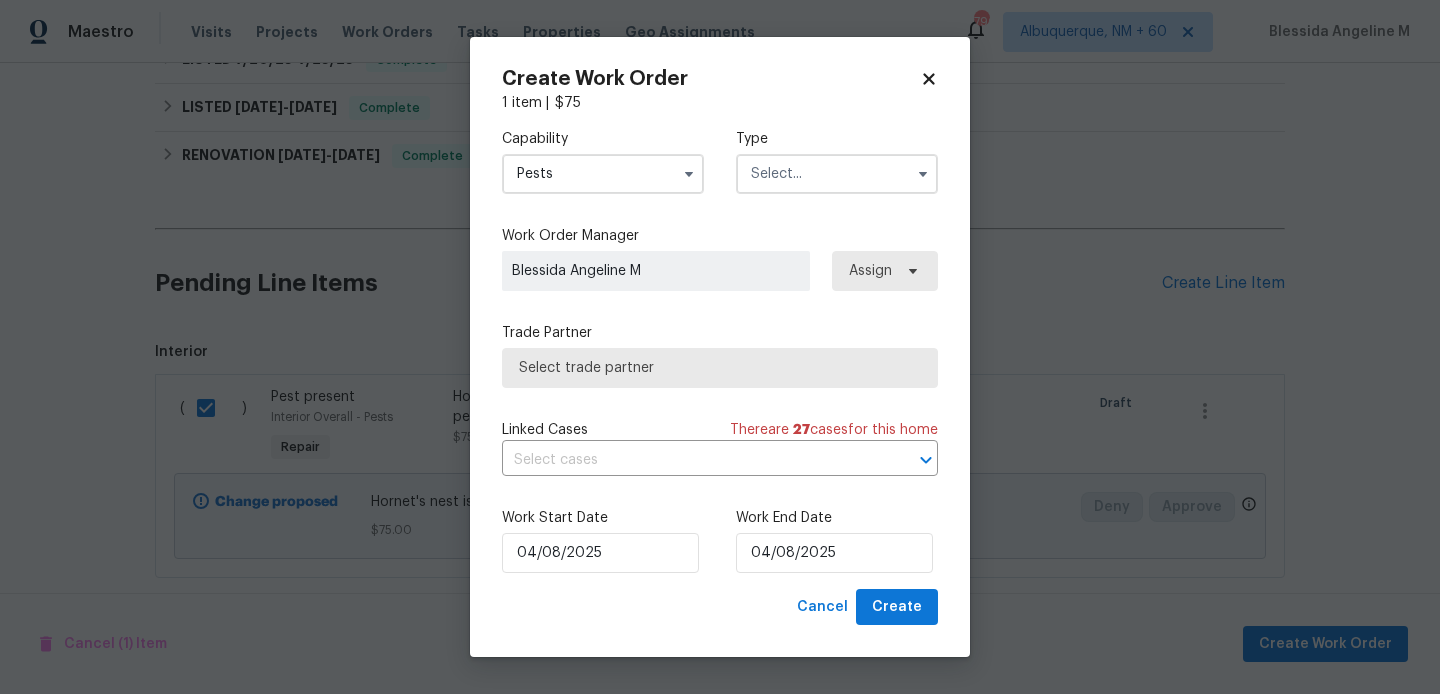click at bounding box center (837, 174) 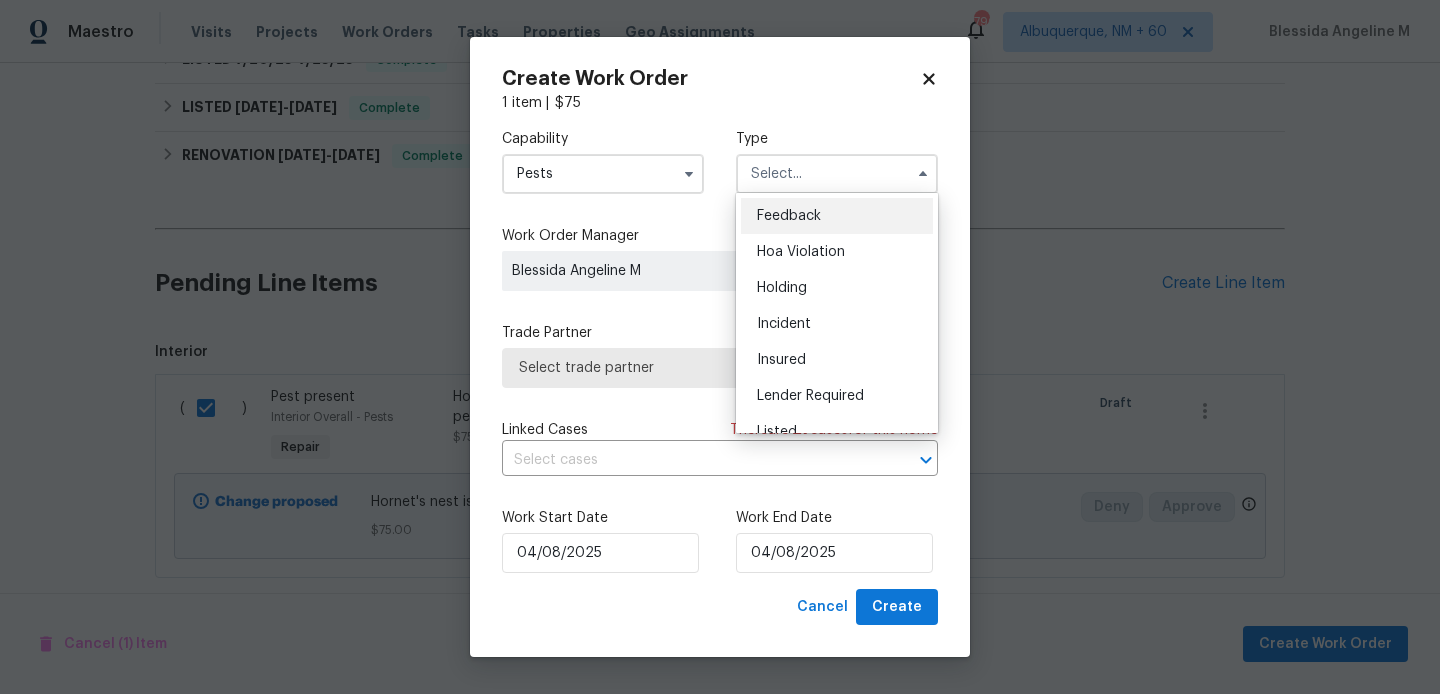 click on "Feedback" at bounding box center [789, 216] 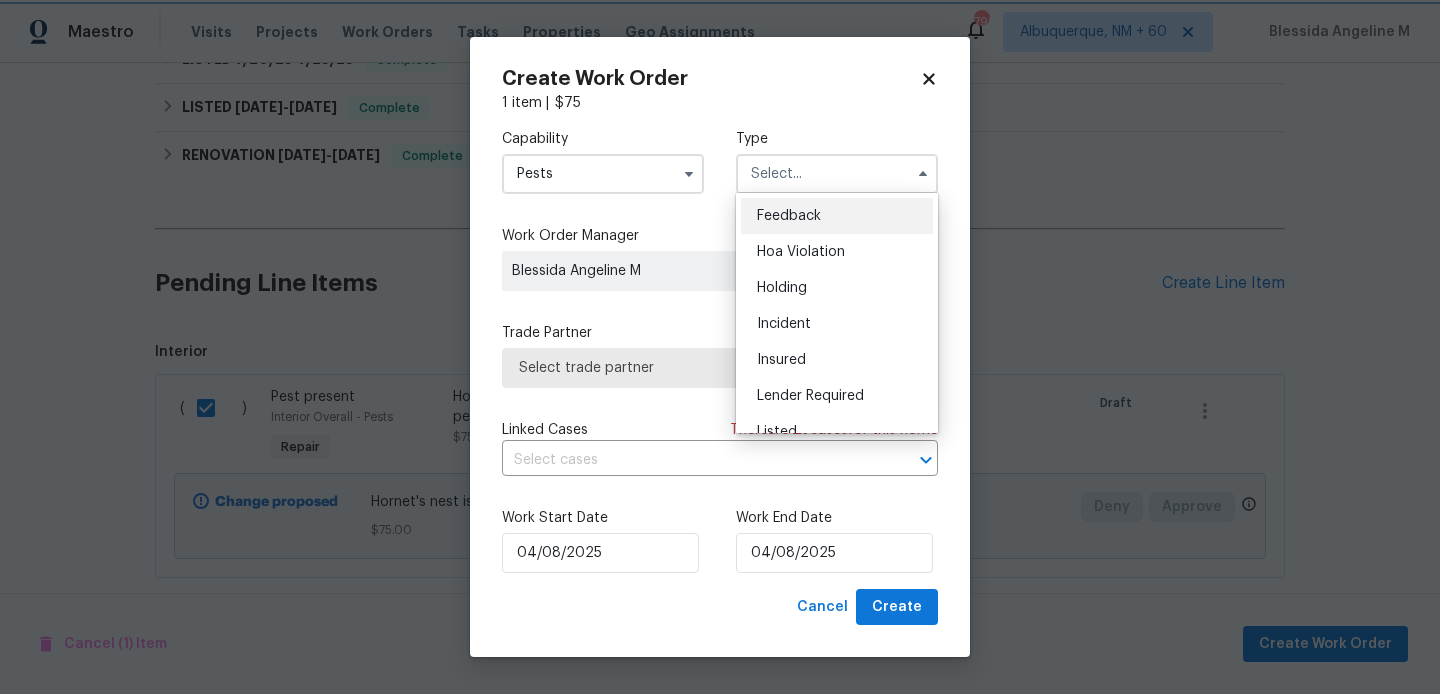 type on "Feedback" 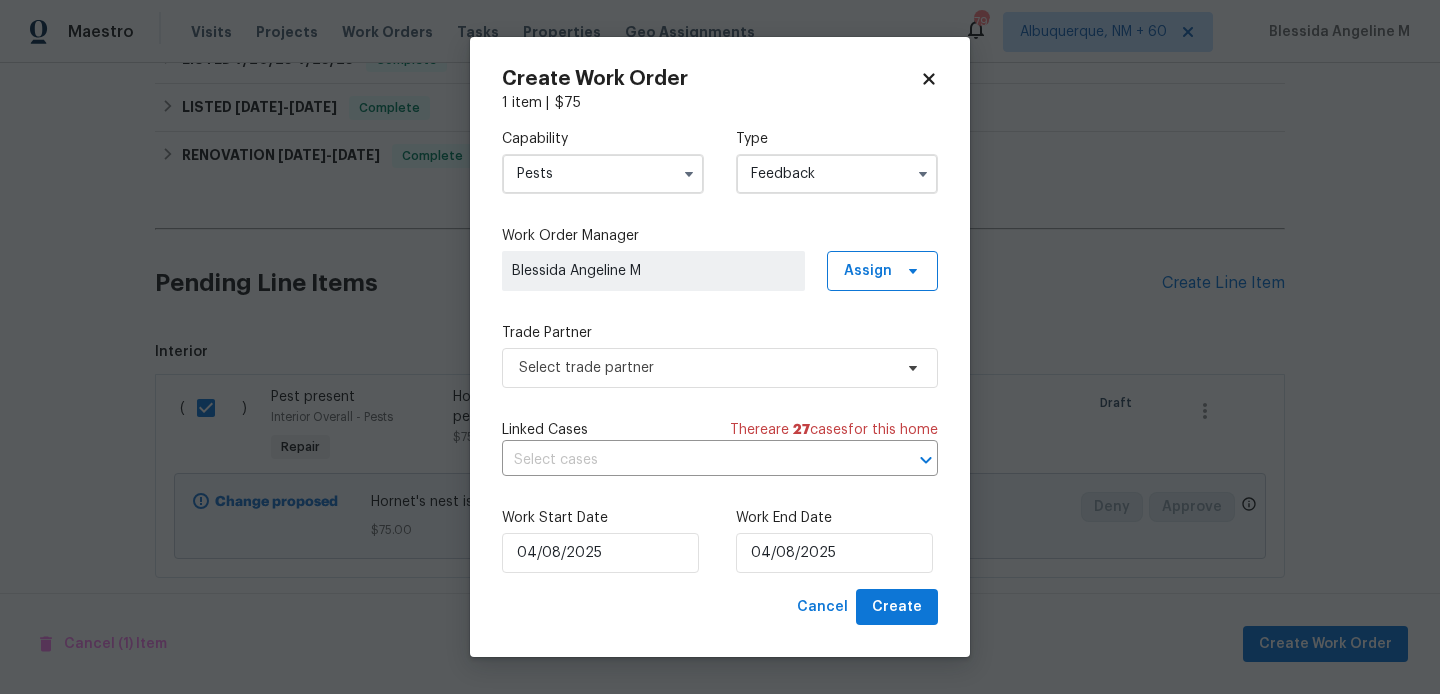 click on "Trade Partner   Select trade partner" at bounding box center (720, 355) 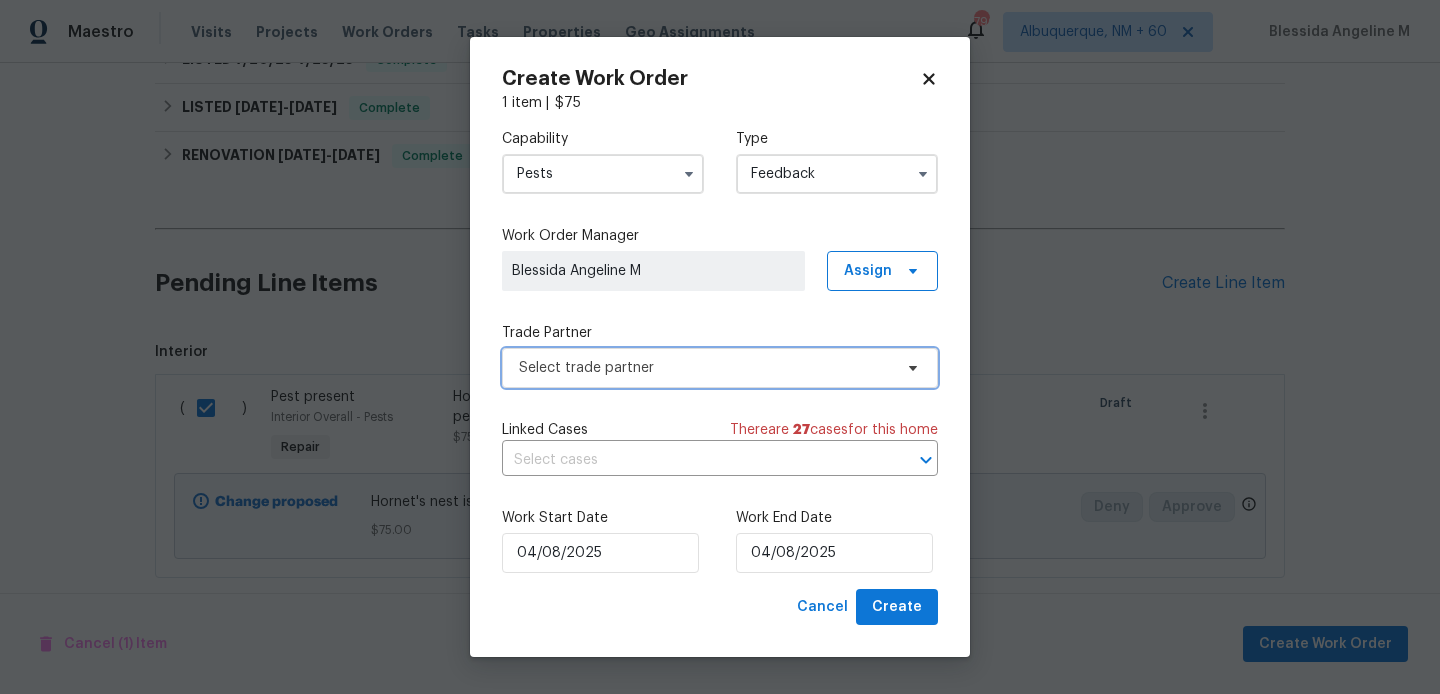 click on "Select trade partner" at bounding box center [720, 368] 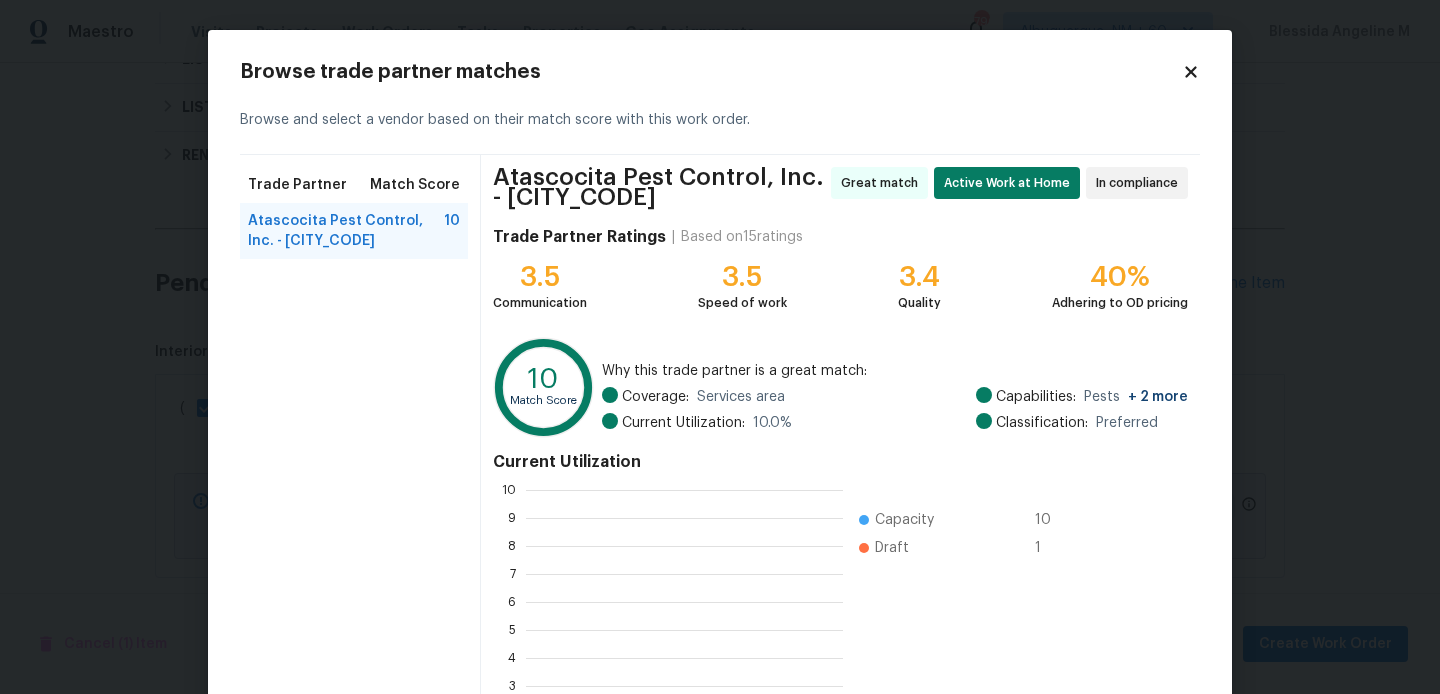scroll, scrollTop: 2, scrollLeft: 2, axis: both 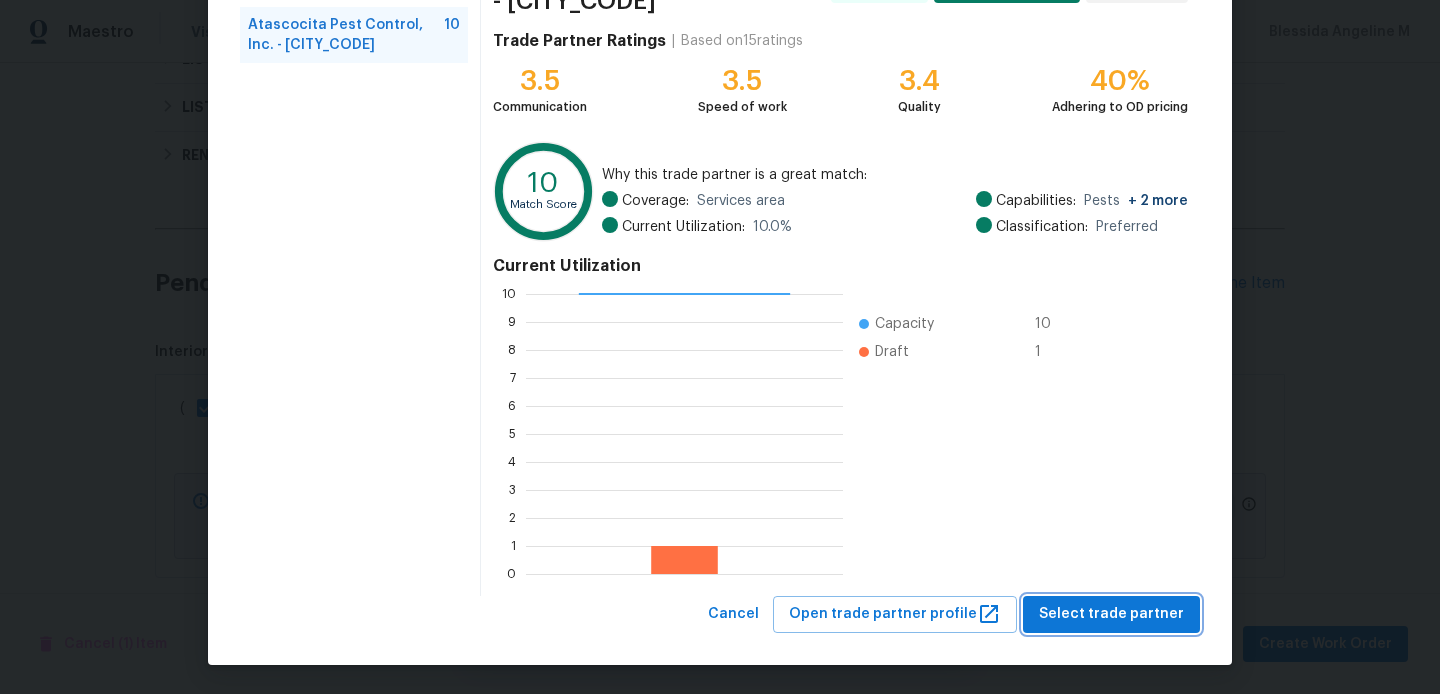 click on "Select trade partner" at bounding box center [1111, 614] 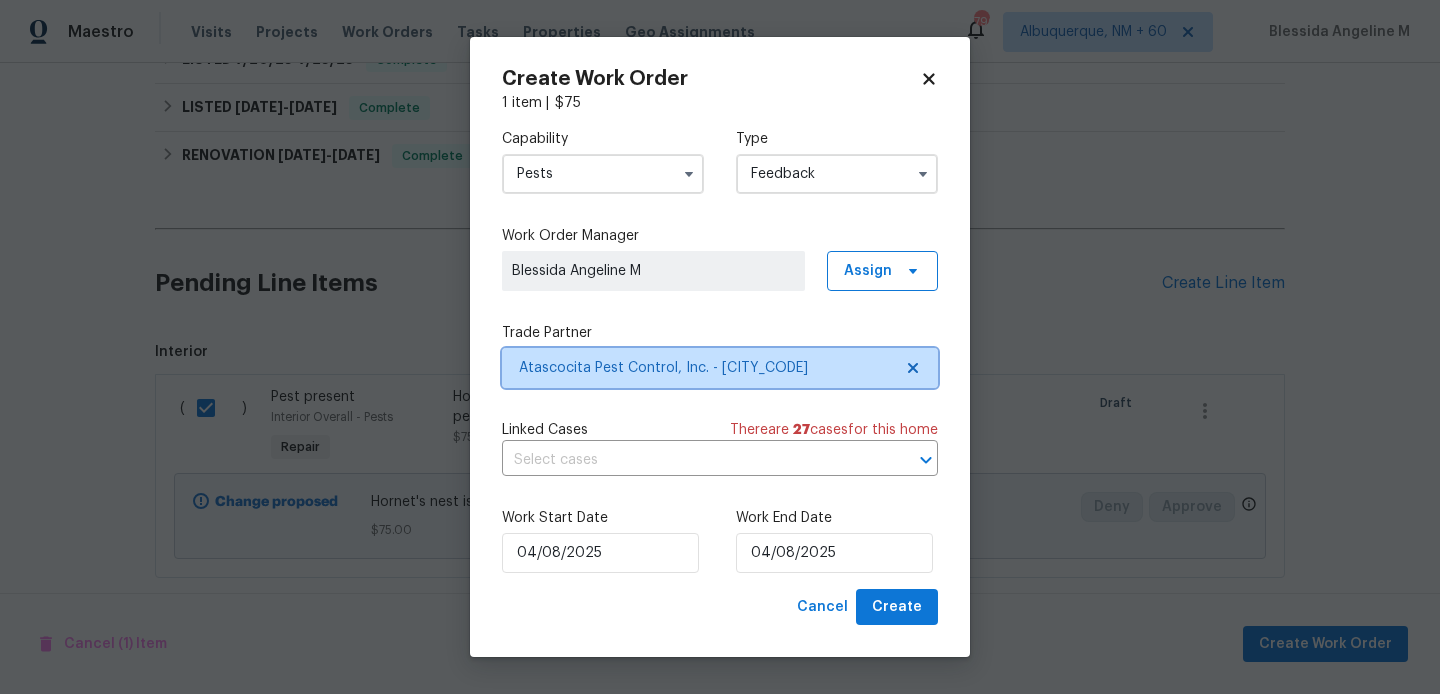scroll, scrollTop: 0, scrollLeft: 0, axis: both 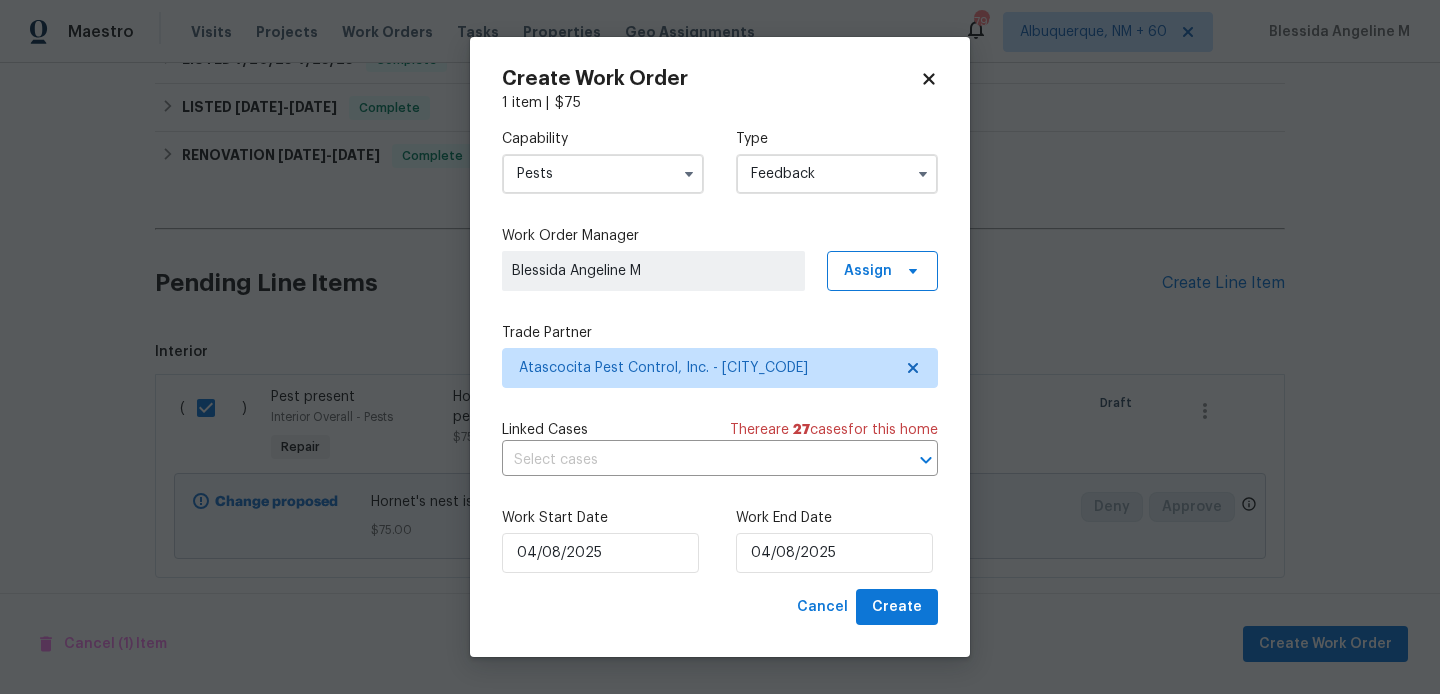 click on "Work Start Date   [DATE] Work End Date   [DATE]" at bounding box center (720, 540) 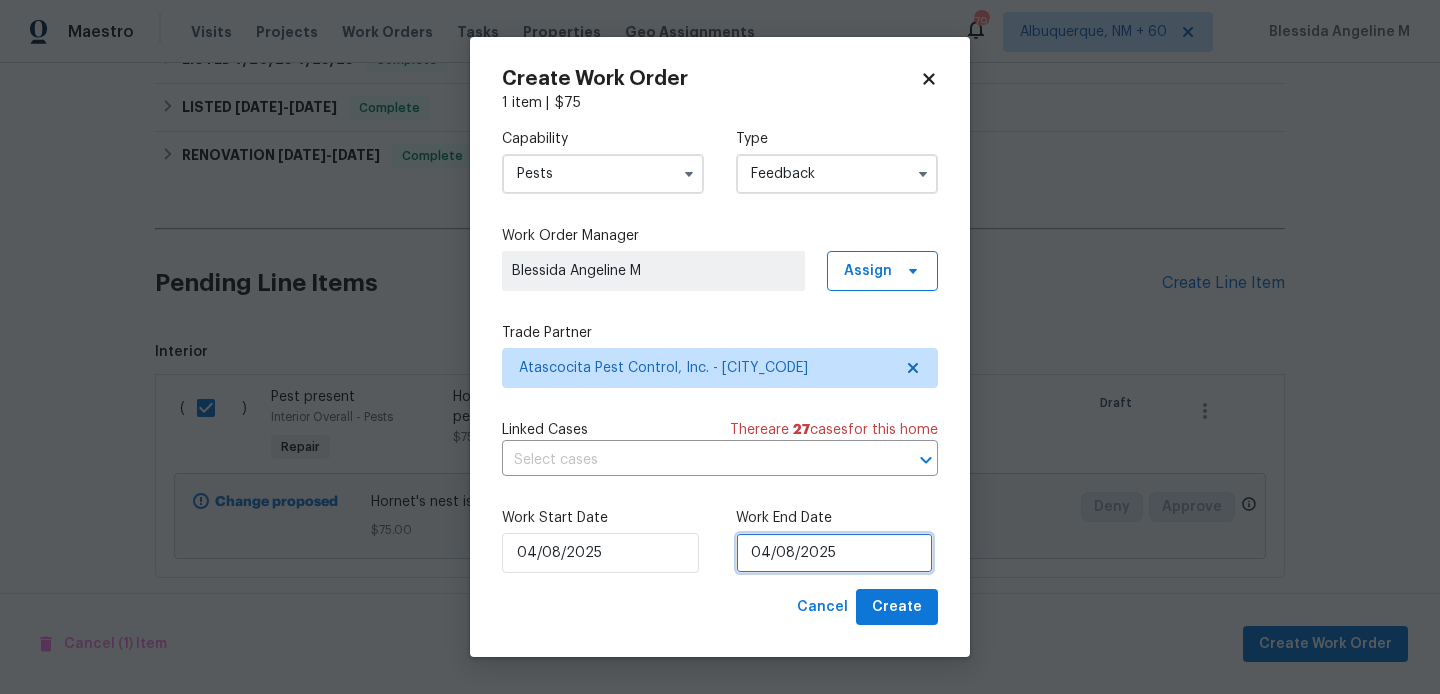 click on "04/08/2025" at bounding box center (834, 553) 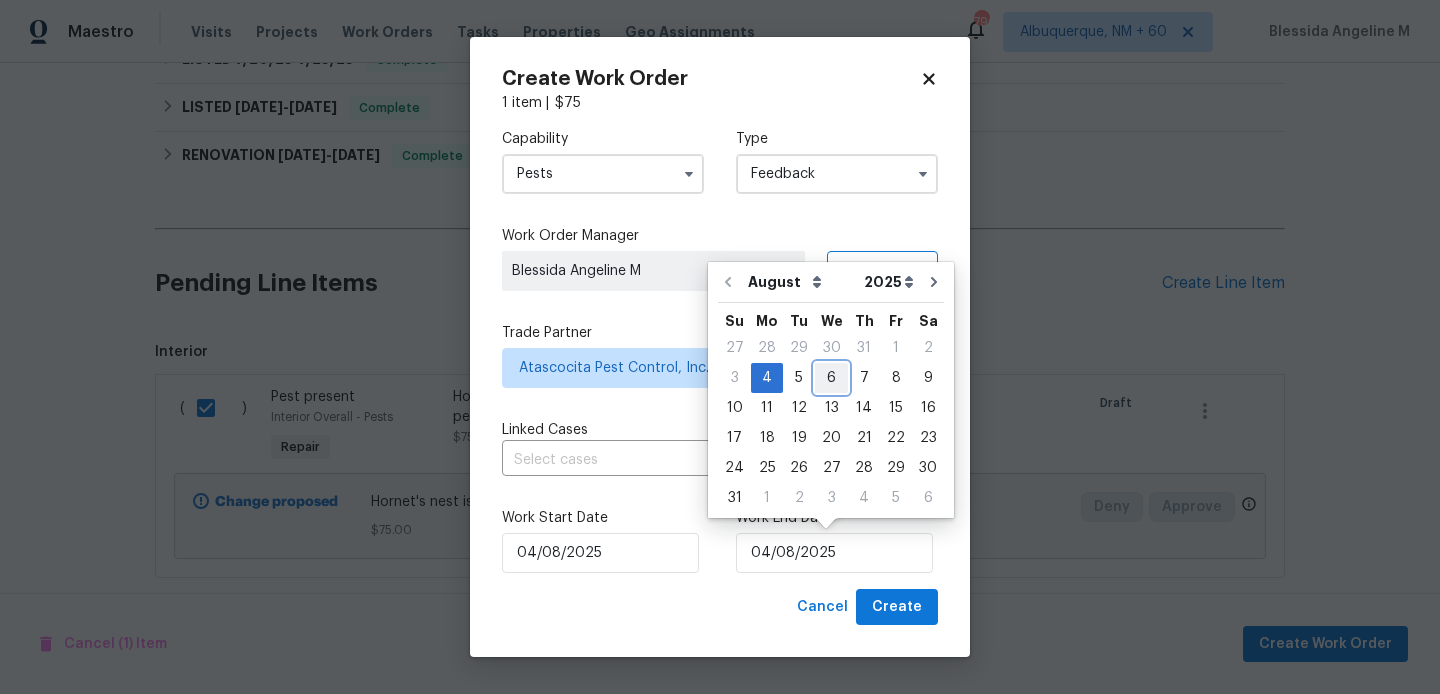 click on "6" at bounding box center (831, 378) 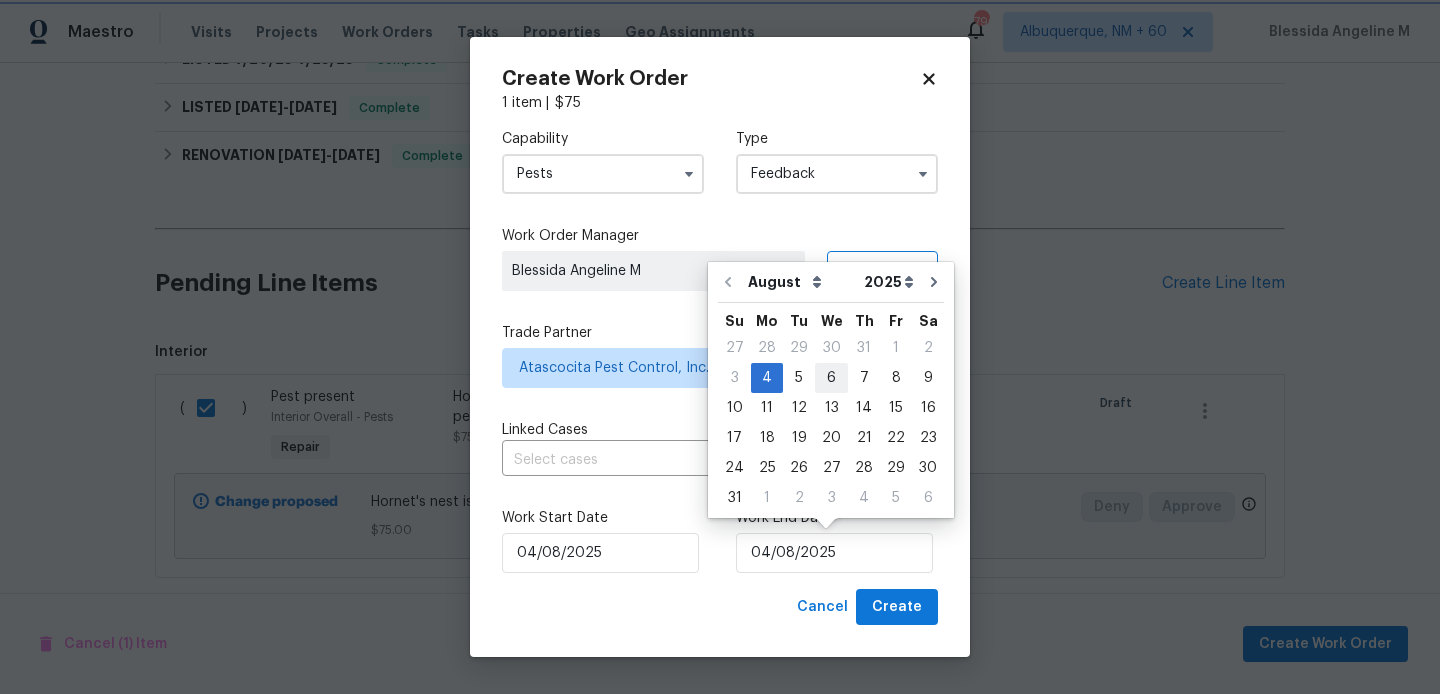 type on "[DATE]" 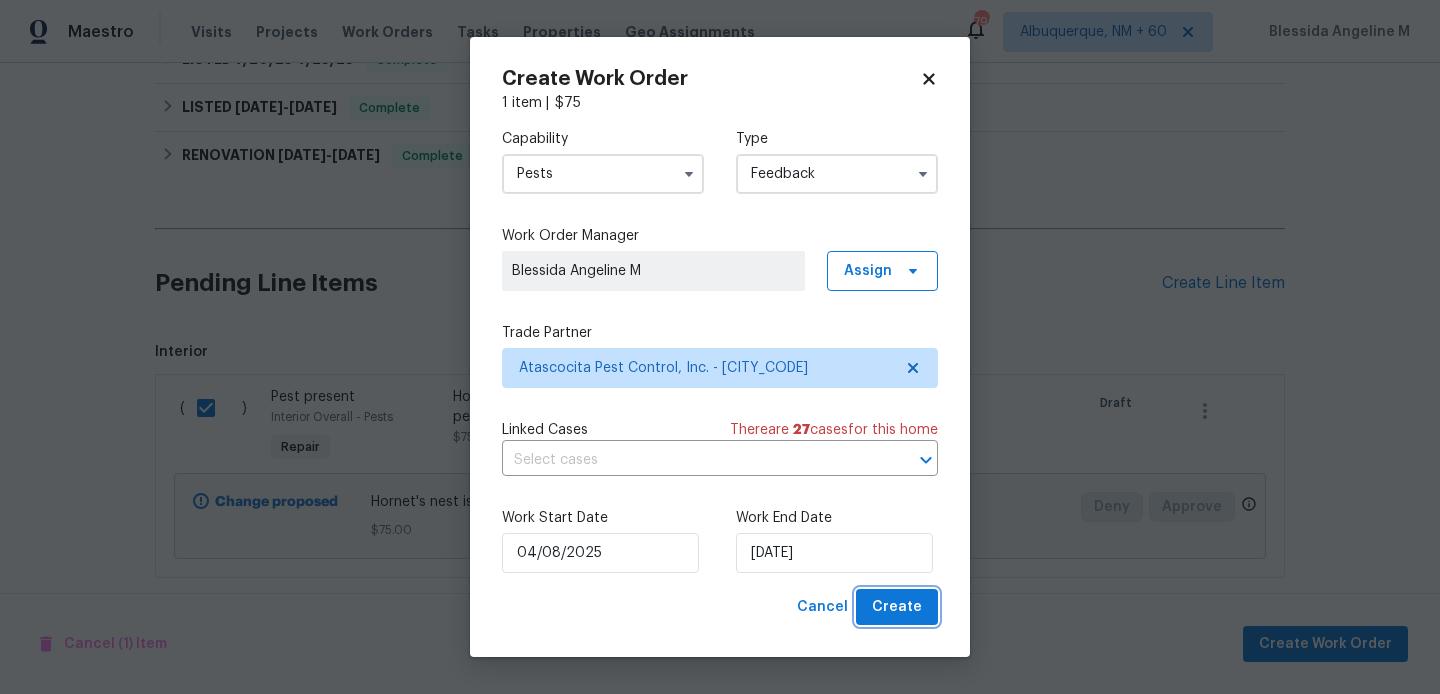 click on "Create" at bounding box center (897, 607) 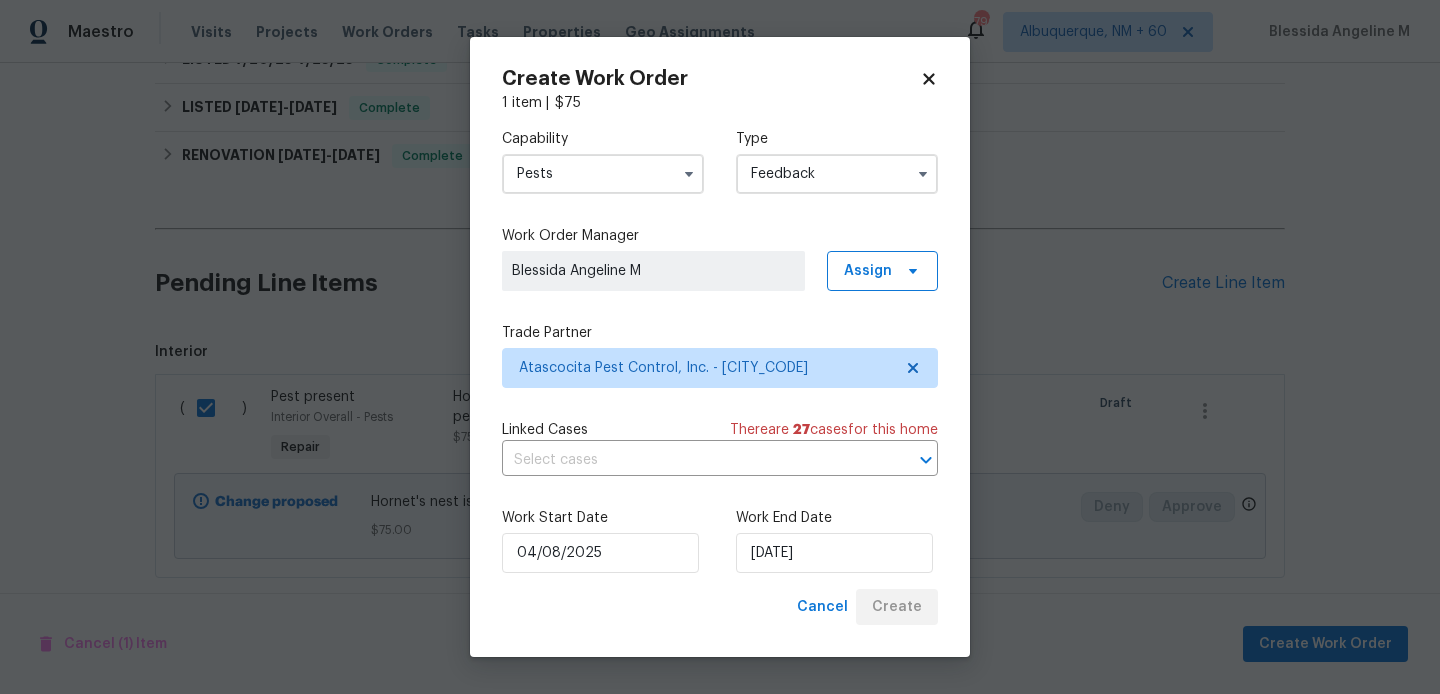 checkbox on "false" 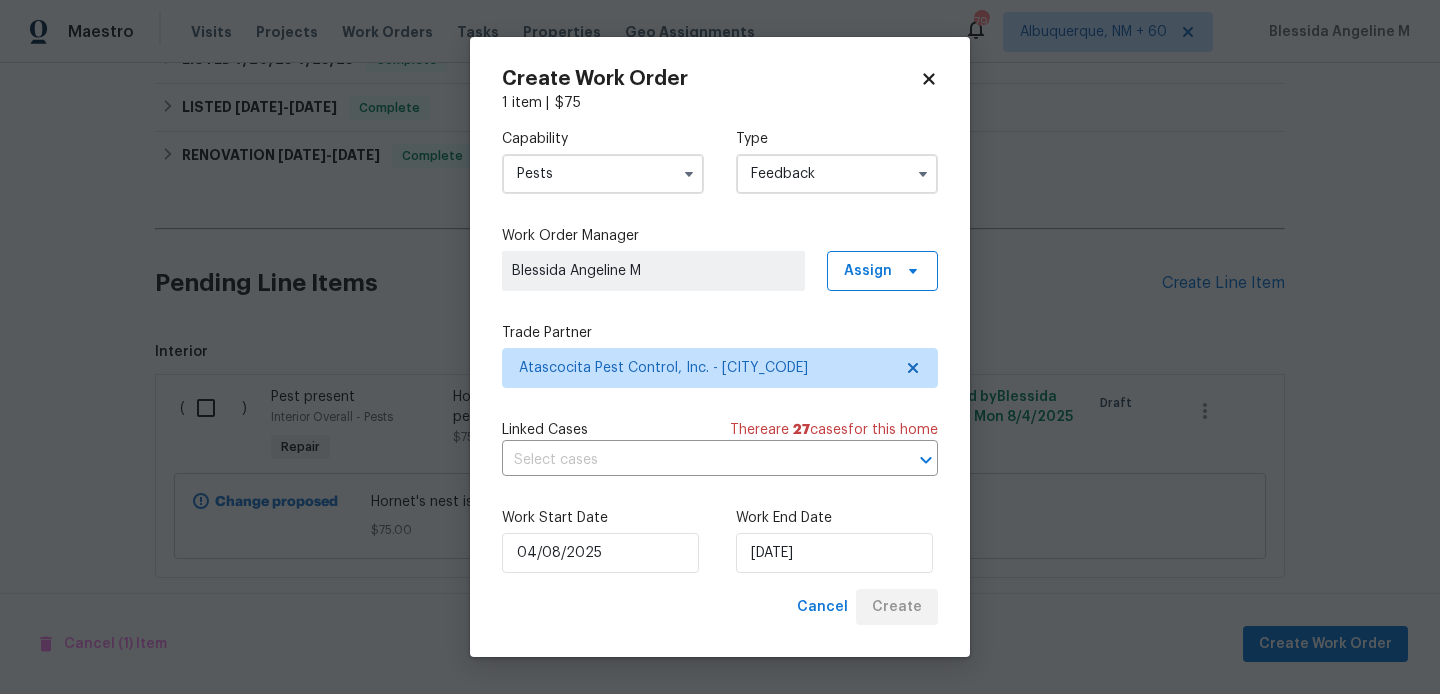 scroll, scrollTop: 167, scrollLeft: 0, axis: vertical 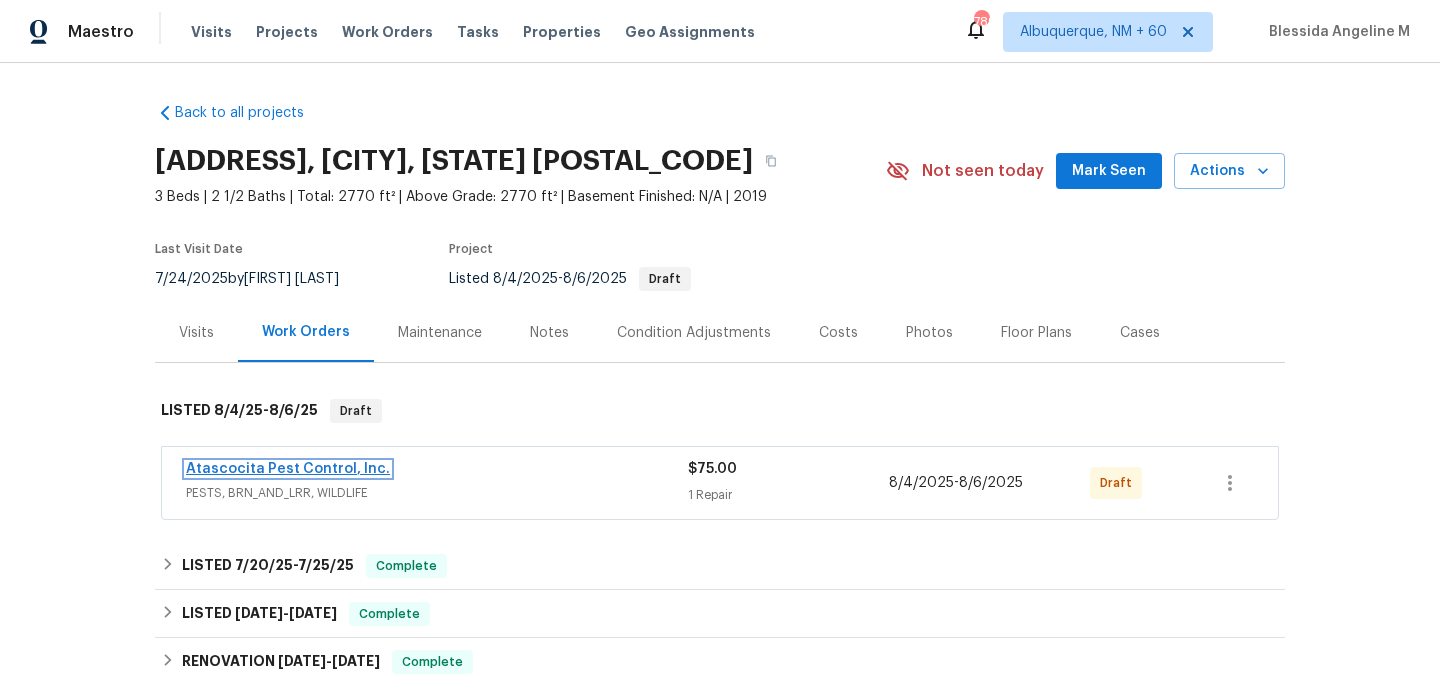 click on "Atascocita Pest Control, Inc." at bounding box center (288, 469) 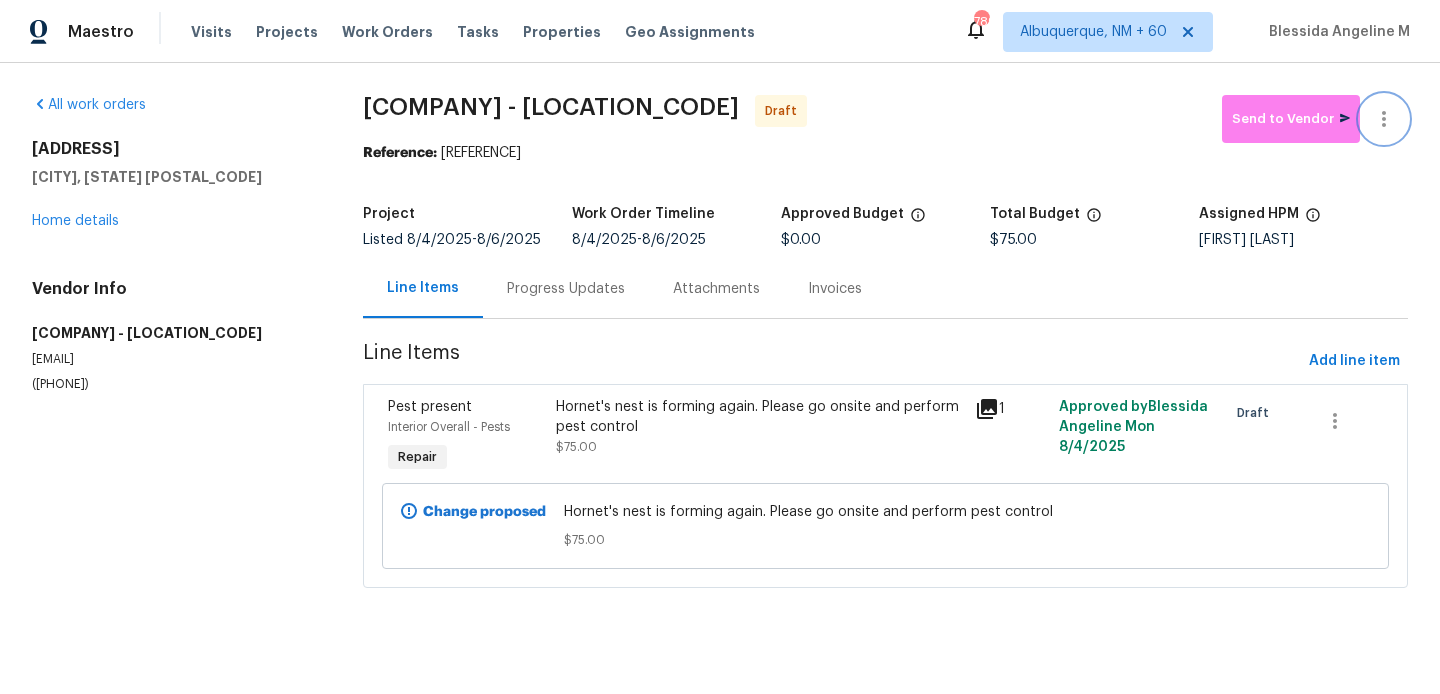 click at bounding box center (1384, 119) 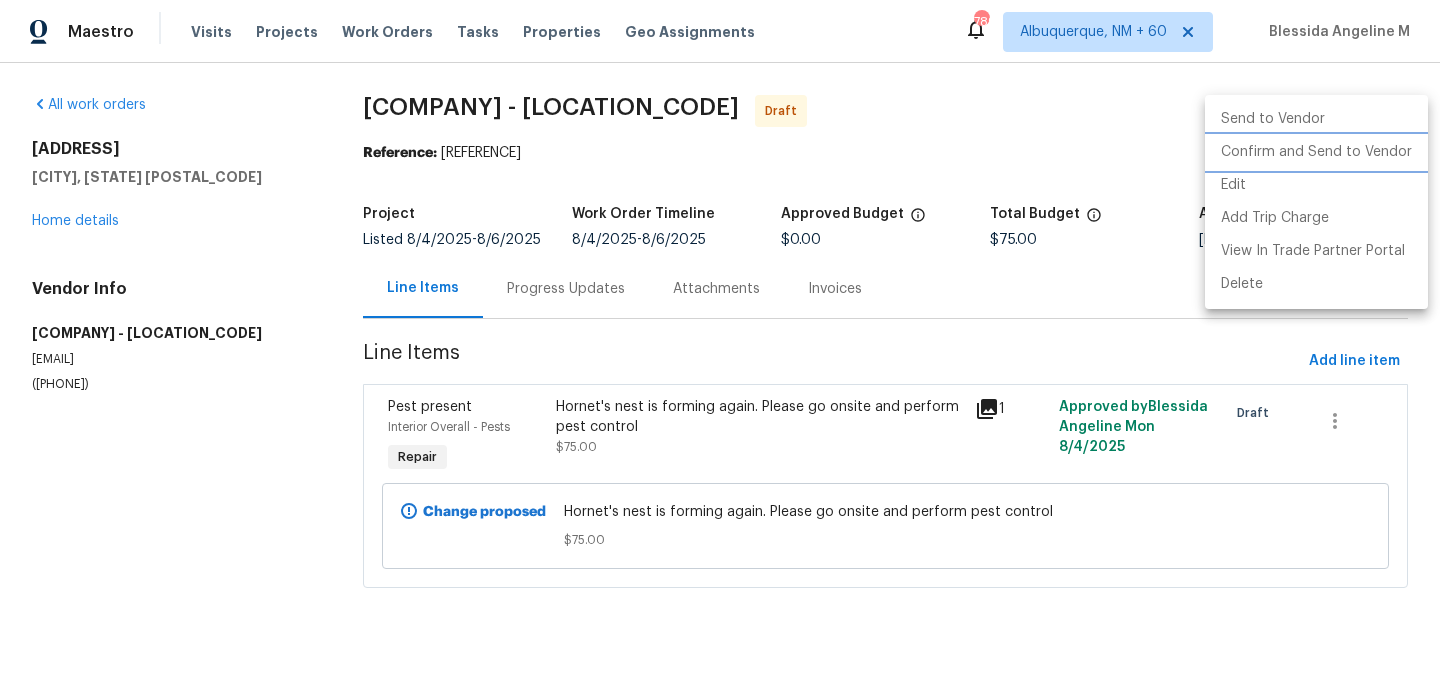 click on "Confirm and Send to Vendor" at bounding box center (1316, 152) 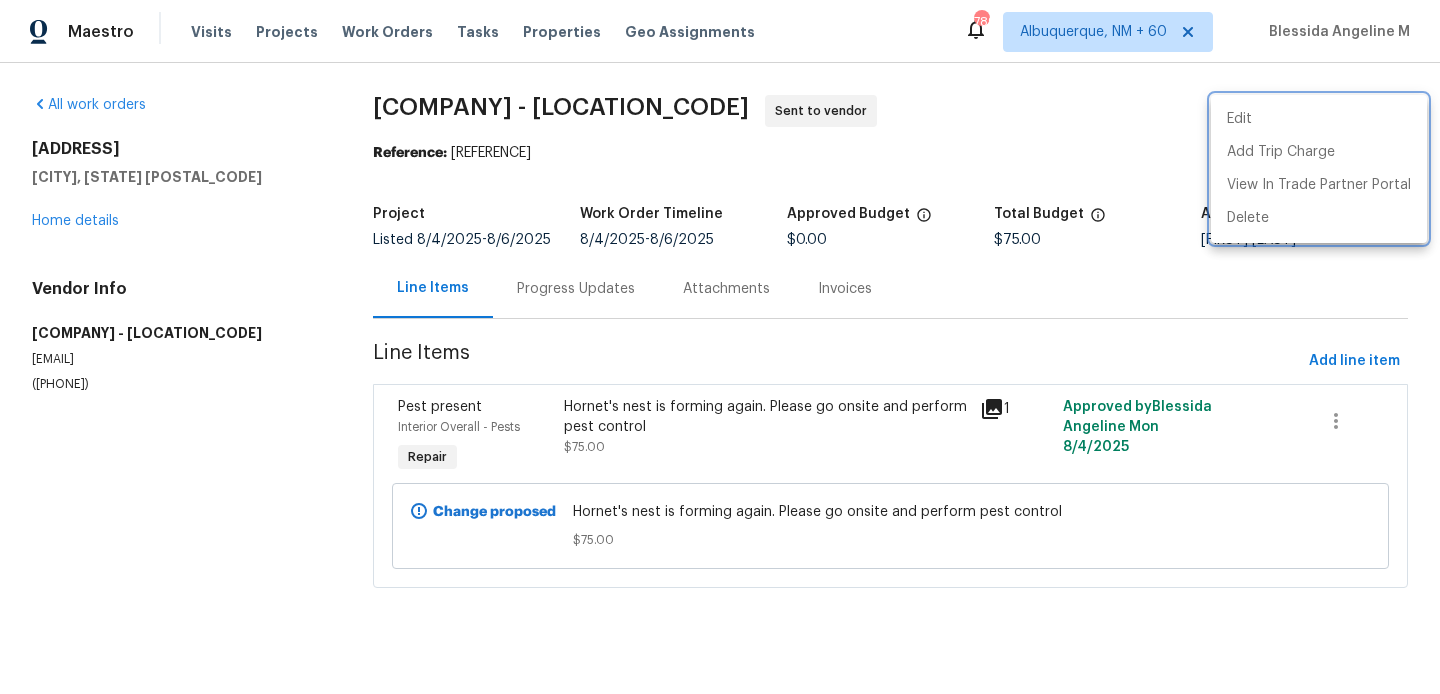 click at bounding box center [720, 347] 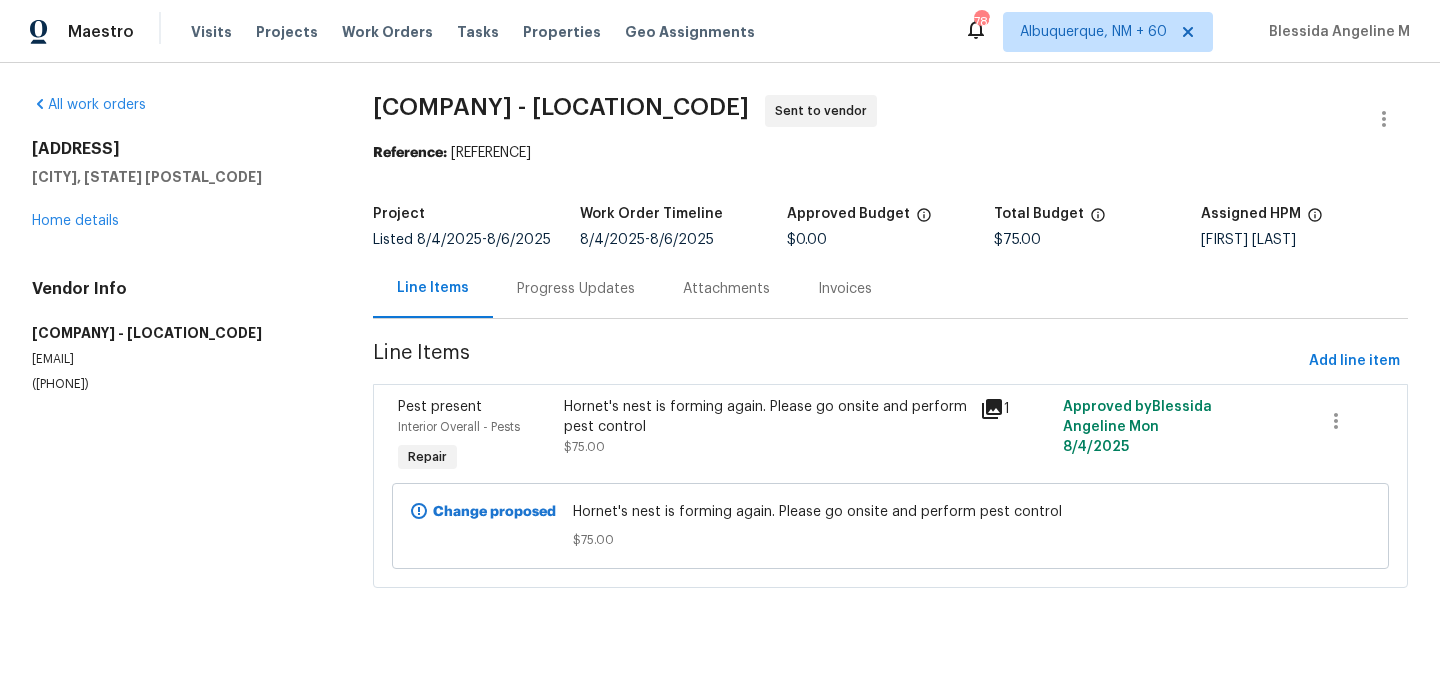 click on "Atascocita Pest Control, Inc. - HOU-S Sent to vendor Reference:   7X4CQ47NA6T0Z-f5397e5dc Project Listed   8/4/2025  -  8/6/2025 Work Order Timeline 8/4/2025  -  8/6/2025 Approved Budget $0.00 Total Budget $75.00 Assigned HPM Navid Ranjbar Line Items Progress Updates Attachments Invoices Line Items Add line item Pest present Interior Overall - Pests Repair Hornet's nest is forming again. Please go onsite and perform pest control $75.00   1 Approved by  Blessida Angeline M  on   8/4/2025 Change proposed Hornet's nest is forming again. Please go onsite and perform pest control $75.00" at bounding box center (890, 353) 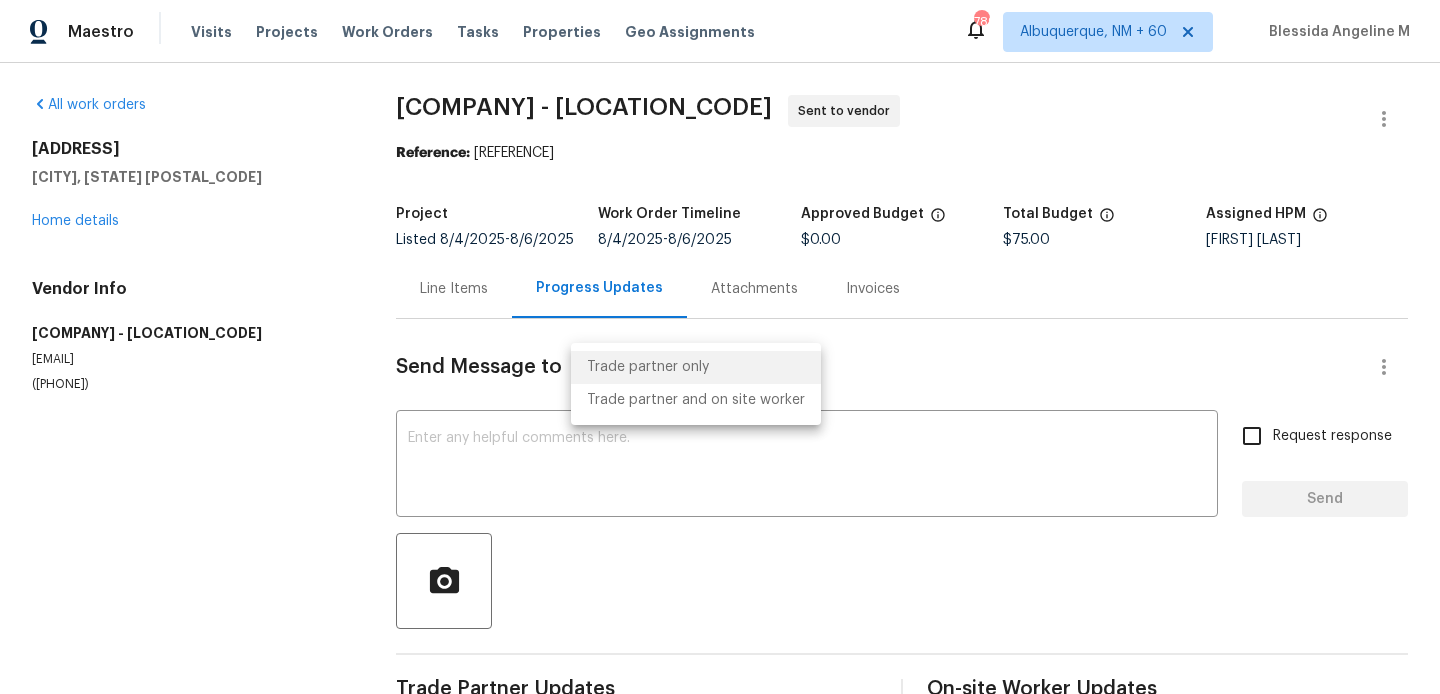 click on "Maestro Visits Projects Work Orders Tasks Properties Geo Assignments 789 Albuquerque, NM + 60 Blessida Angeline M All work orders 14204 Carlisle Hollow Ln Trl Pearland, TX 77584 Home details Vendor Info Atascocita Pest Control, Inc. - HOU-S info@atascocitapest.com (281) 459-6767 Atascocita Pest Control, Inc. - HOU-S Sent to vendor Reference:   7X4CQ47NA6T0Z-f5397e5dc Project Listed   8/4/2025  -  8/6/2025 Work Order Timeline 8/4/2025  -  8/6/2025 Approved Budget $0.00 Total Budget $75.00 Assigned HPM Navid Ranjbar Line Items Progress Updates Attachments Invoices Send Message to Trade partner only Trade partner only ​ x ​ Request response Send Trade Partner Updates On-site Worker Updates
Trade partner only Trade partner and on site worker" at bounding box center [720, 347] 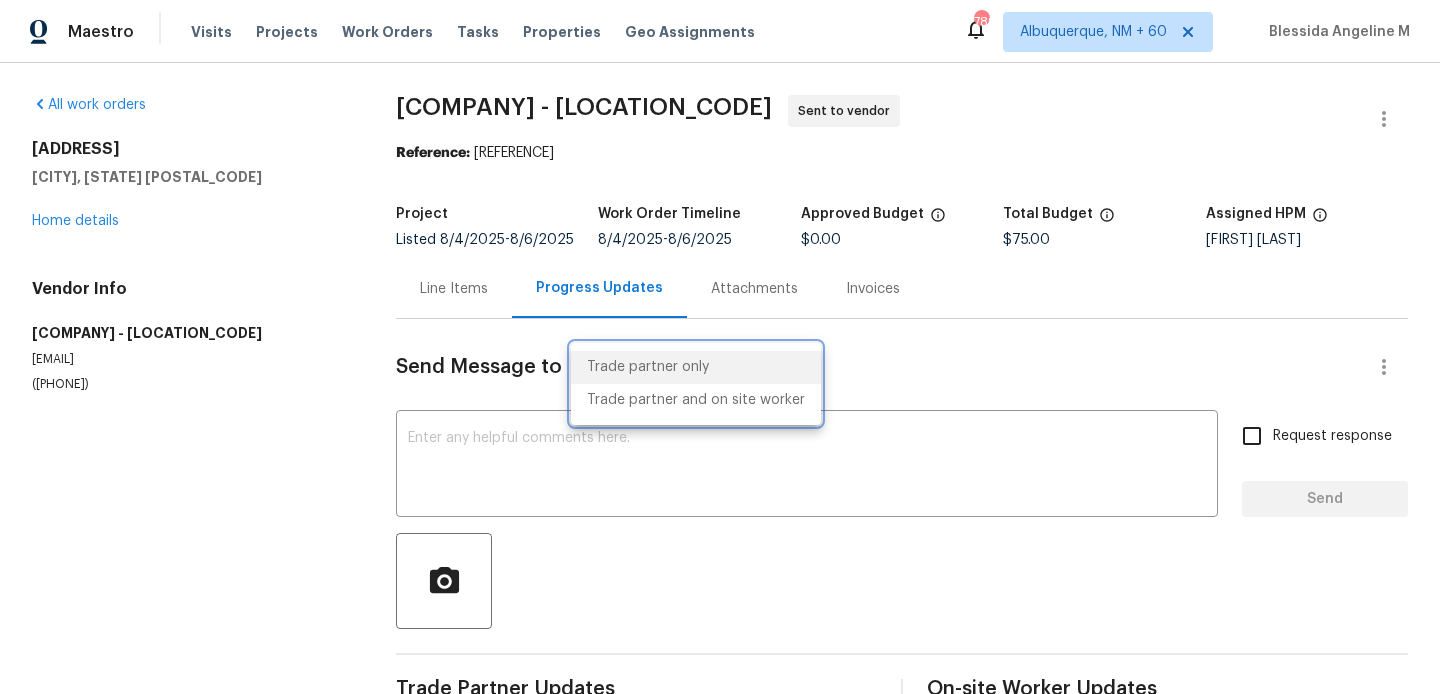 click at bounding box center (720, 347) 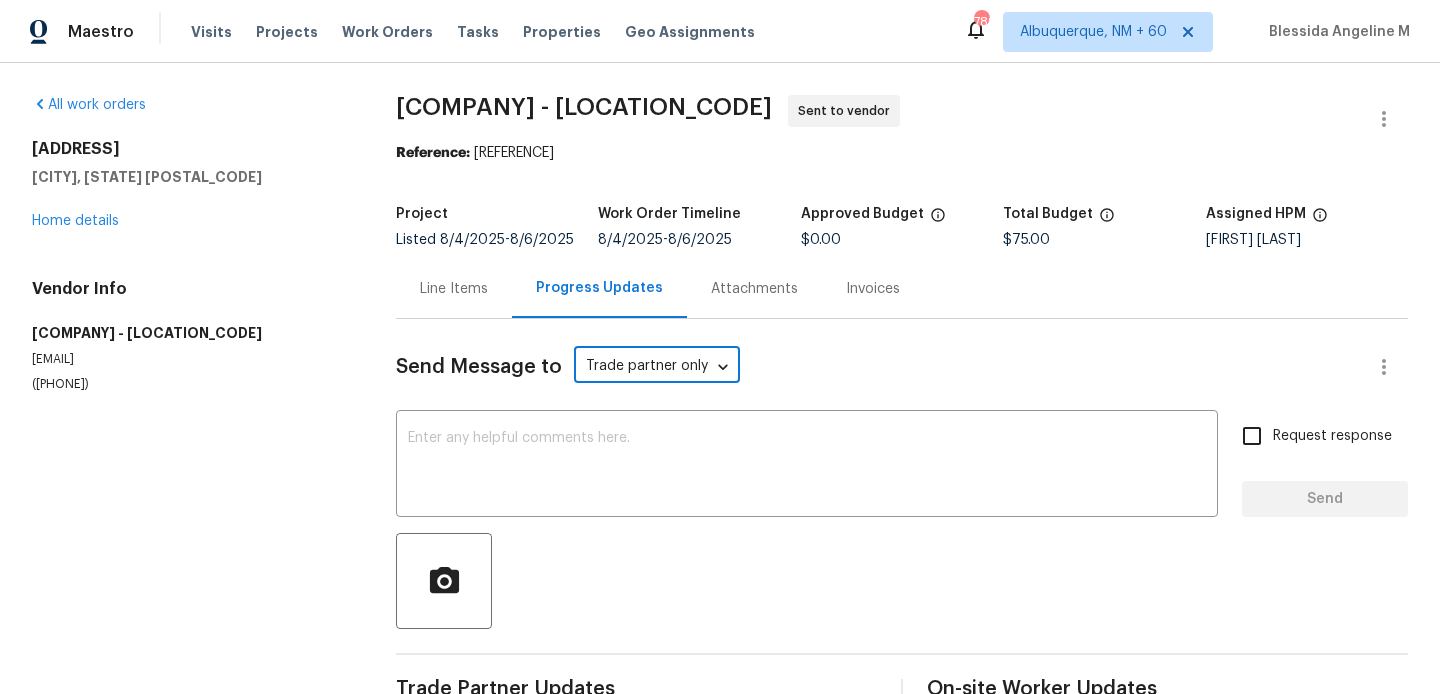 click at bounding box center (807, 466) 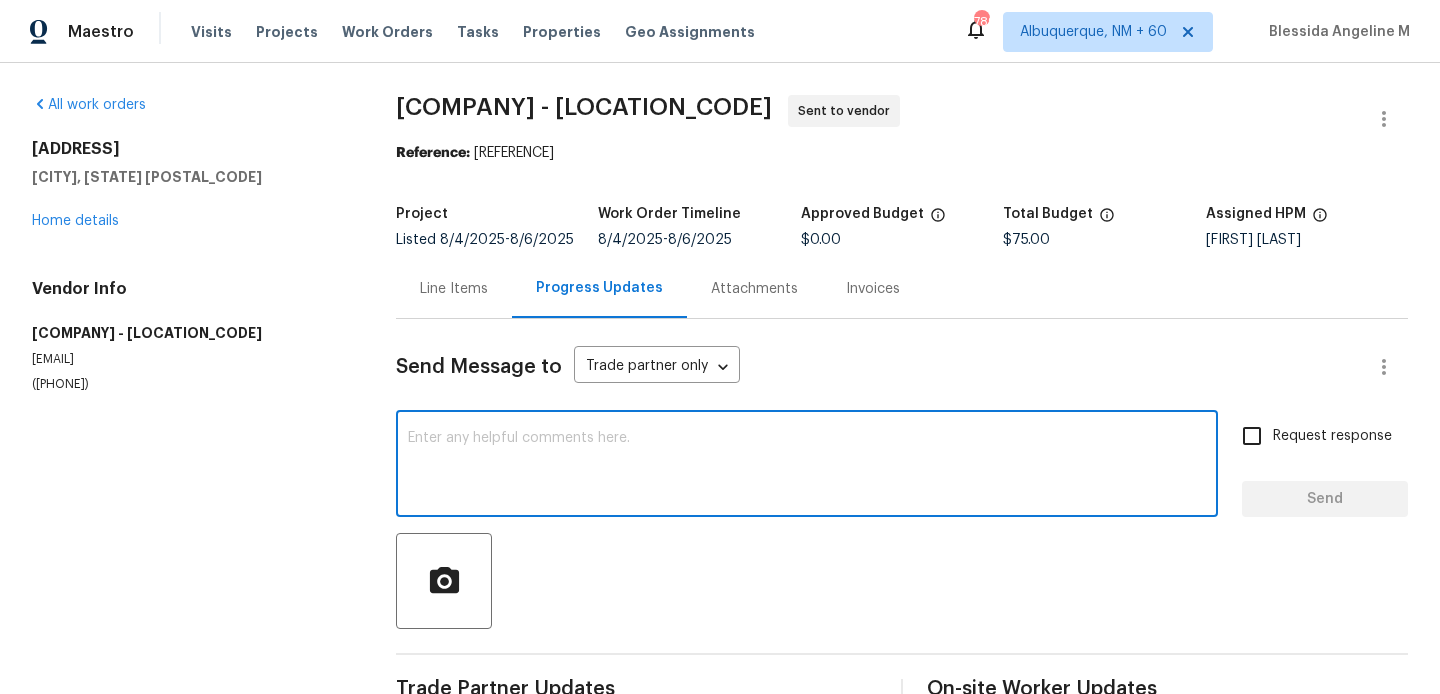 paste on "Hi, this is Blessida with Opendoor. I’m confirming you received the WO for the property at (Address). Please review and accept the WO within 24 hours and provide a schedule date. Please disregard the contact information for the HPM included in the WO. Our Centralised LWO Team is responsible for Listed WOs. The team can be reached through the portal or by phone at (480) 478-0155." 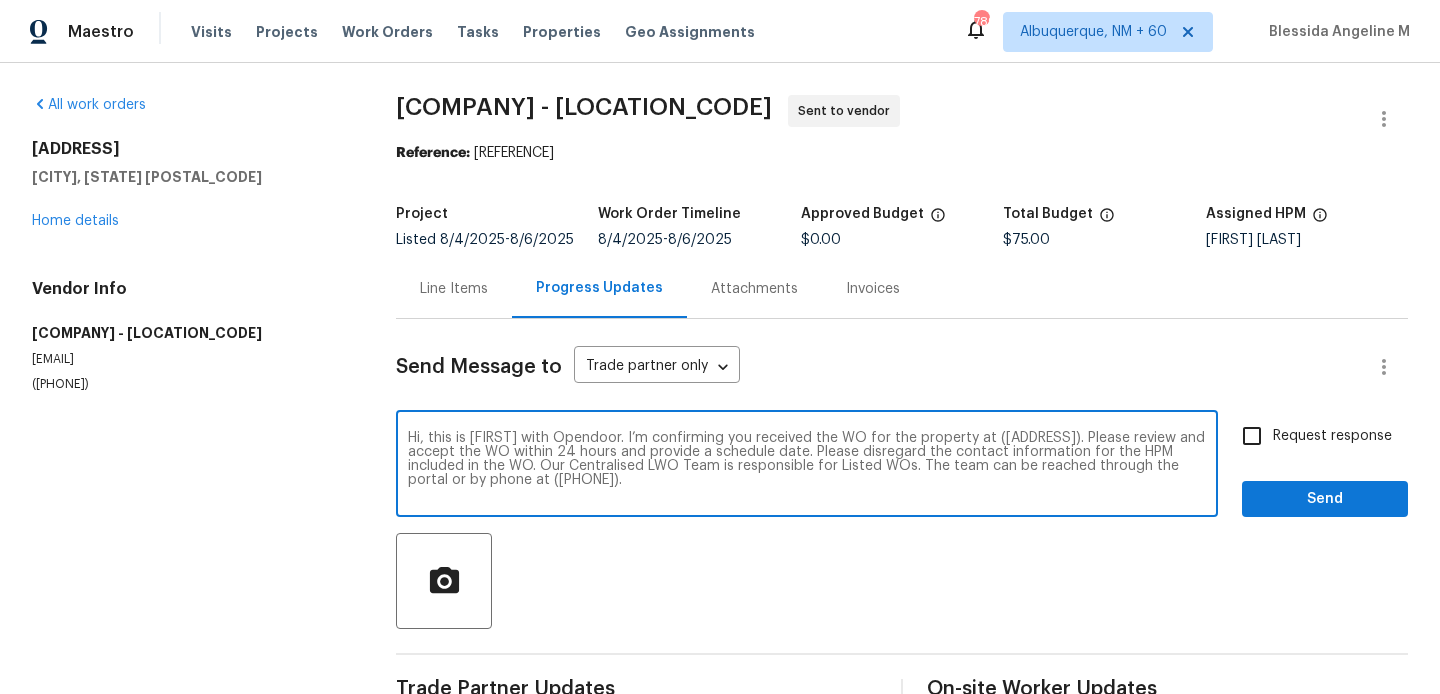 scroll, scrollTop: 28, scrollLeft: 0, axis: vertical 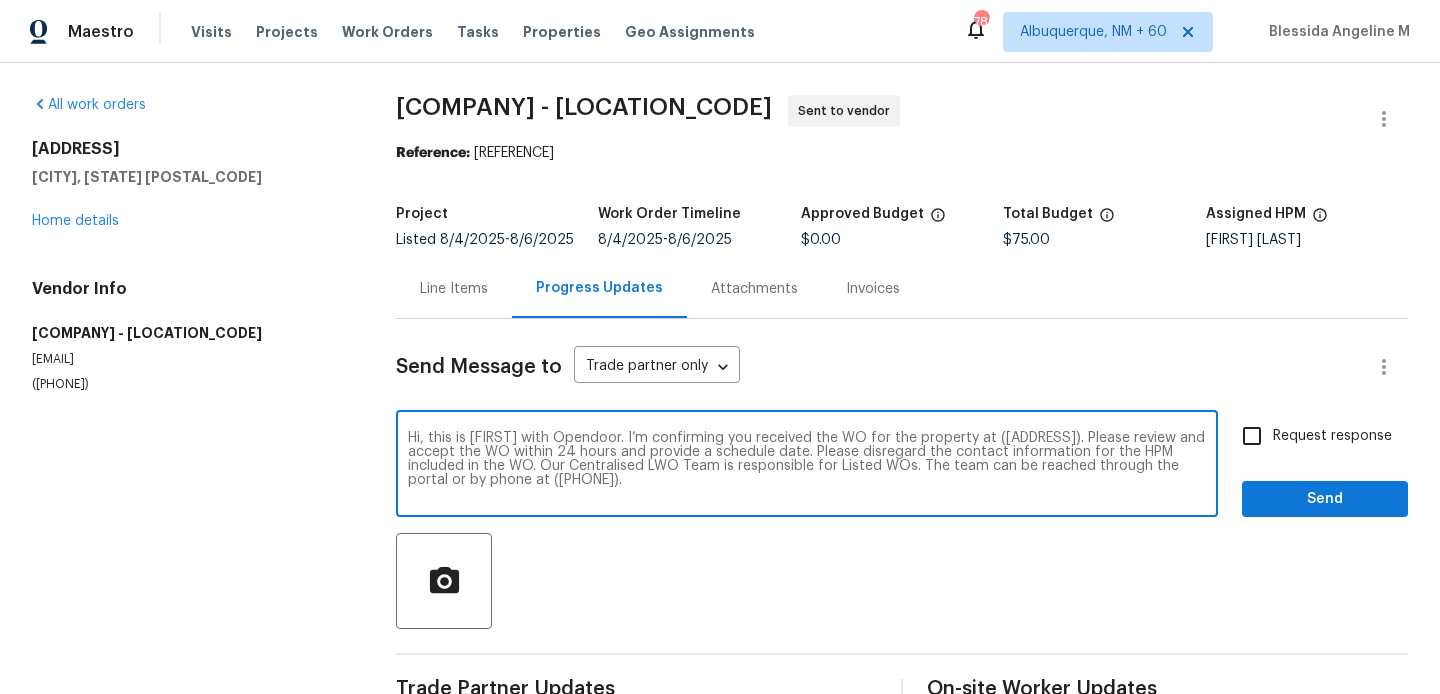 click on "Hi, this is Blessida with Opendoor. I’m confirming you received the WO for the property at (Address). Please review and accept the WO within 24 hours and provide a schedule date. Please disregard the contact information for the HPM included in the WO. Our Centralised LWO Team is responsible for Listed WOs. The team can be reached through the portal or by phone at (480) 478-0155." at bounding box center [807, 466] 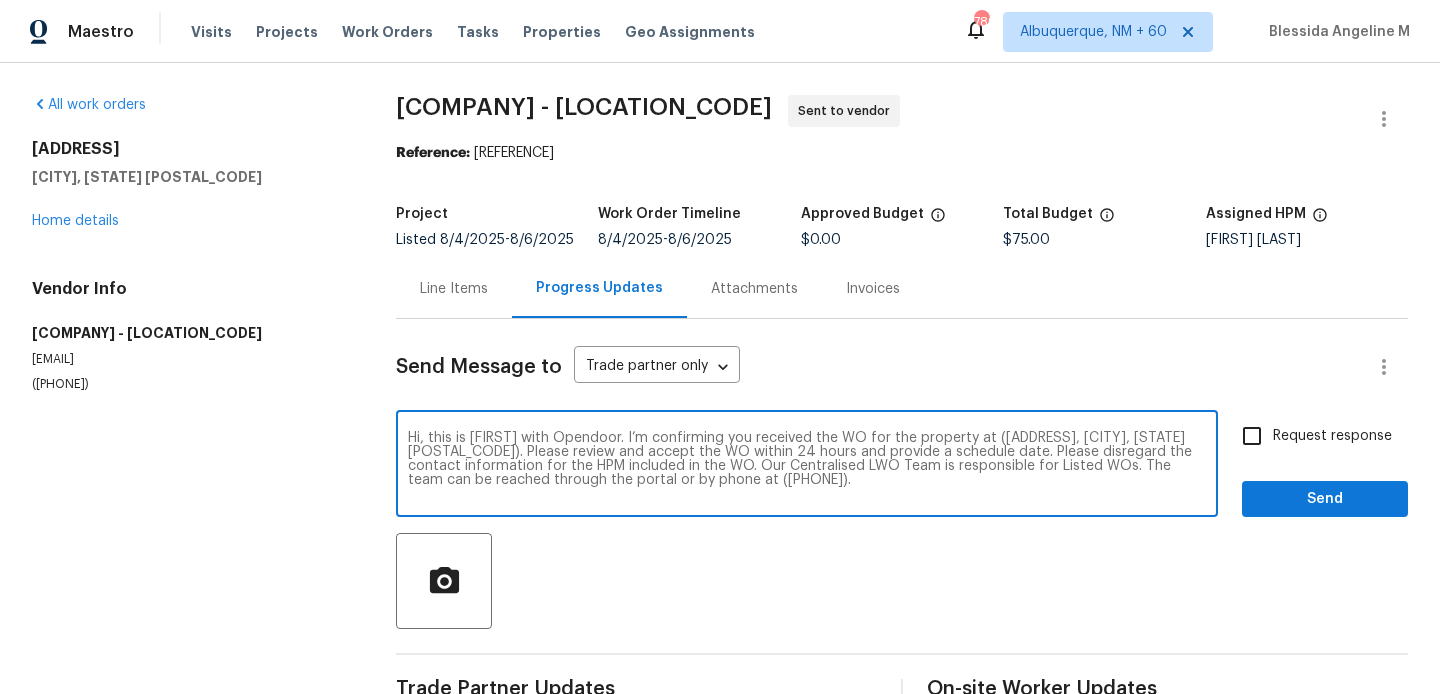 type on "Hi, this is Blessida with Opendoor. I’m confirming you received the WO for the property at (14204 Carlisle Hollow Ln Trl, Pearland, TX 77584). Please review and accept the WO within 24 hours and provide a schedule date. Please disregard the contact information for the HPM included in the WO. Our Centralised LWO Team is responsible for Listed WOs. The team can be reached through the portal or by phone at (480) 478-0155." 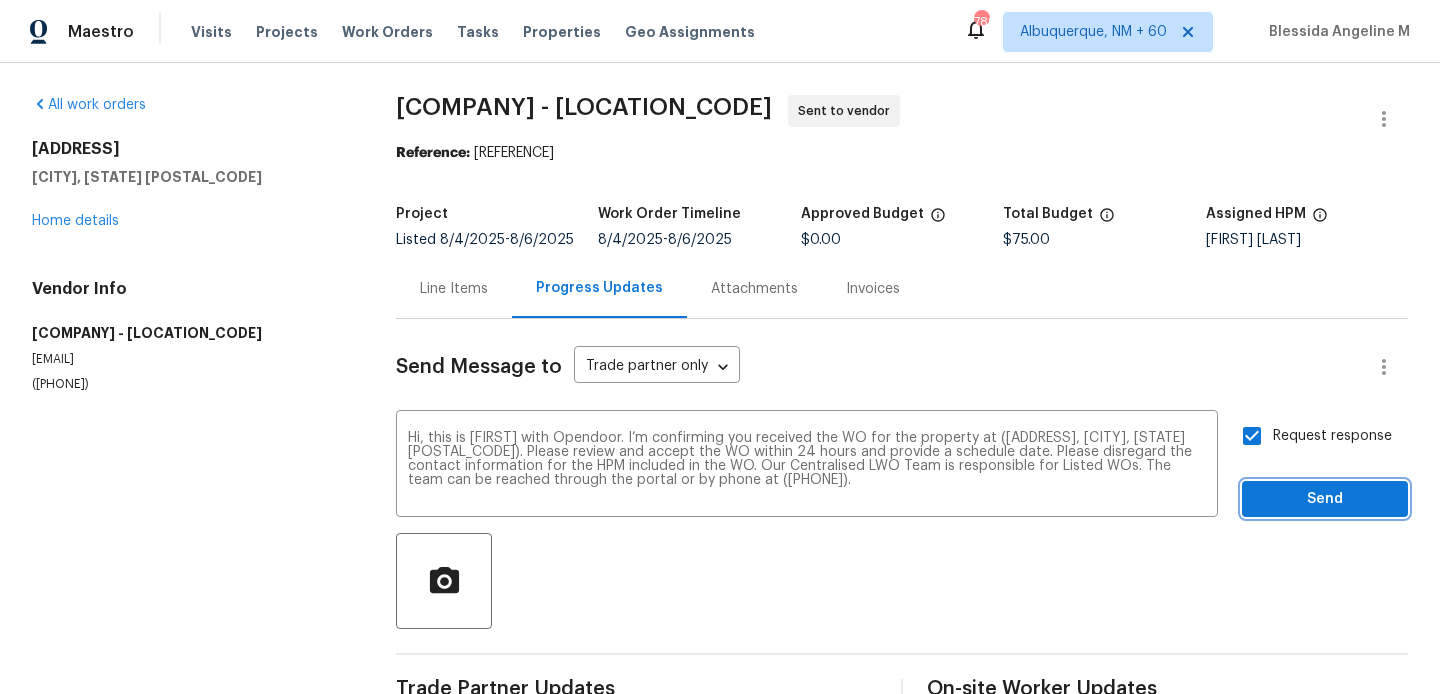 click on "Send" at bounding box center (1325, 499) 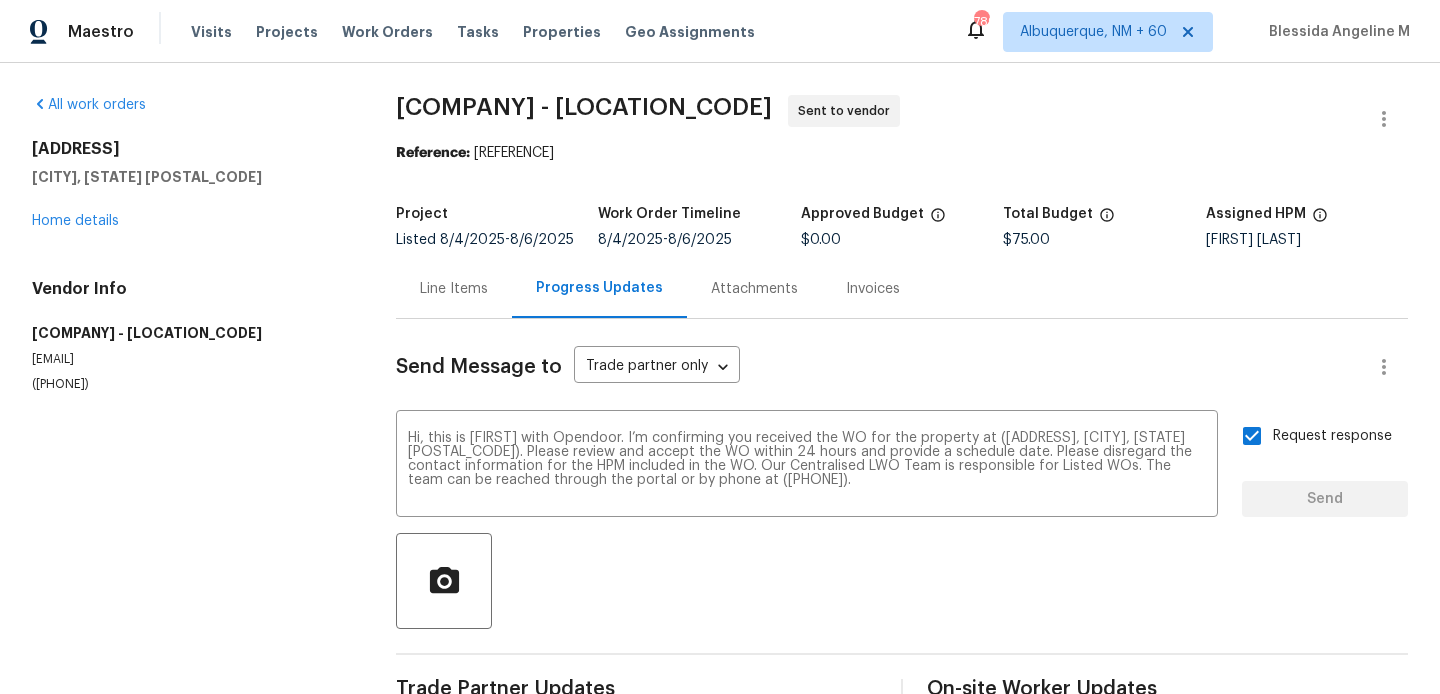 type 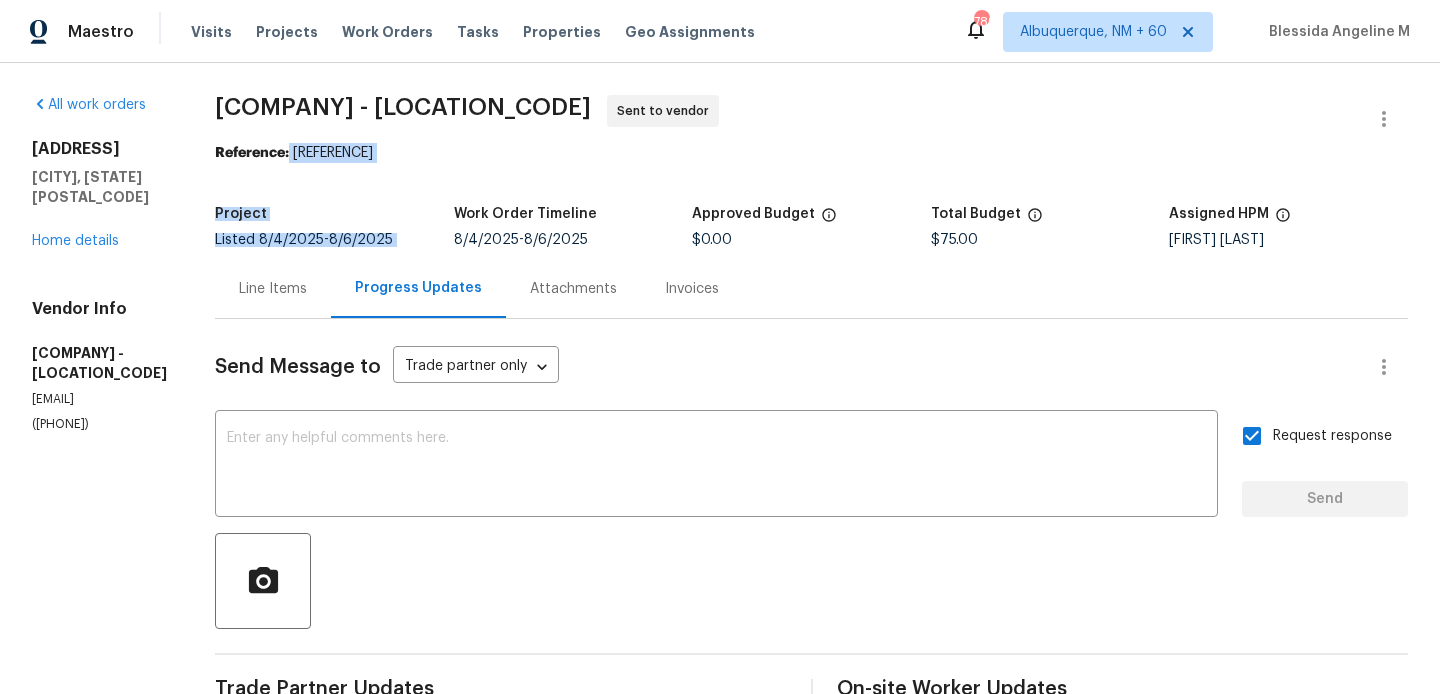 drag, startPoint x: 299, startPoint y: 154, endPoint x: 603, endPoint y: 166, distance: 304.23676 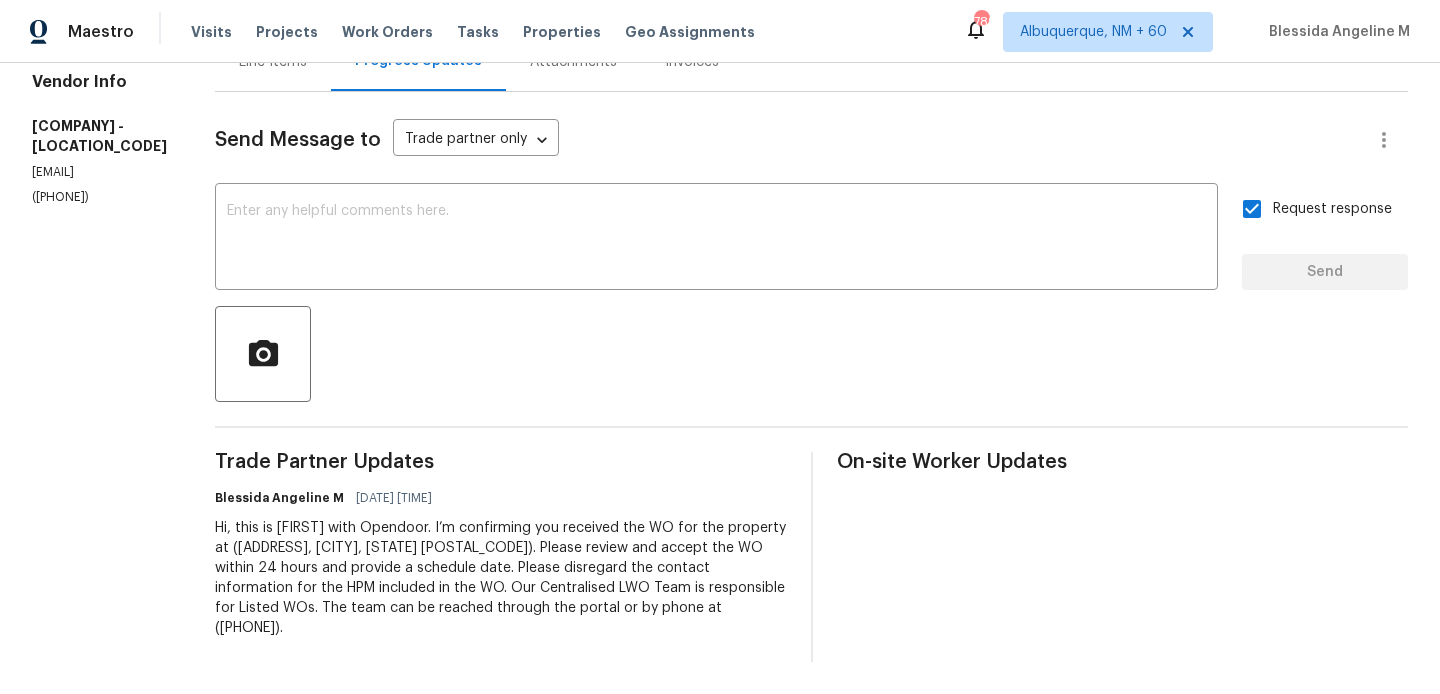 scroll, scrollTop: 0, scrollLeft: 0, axis: both 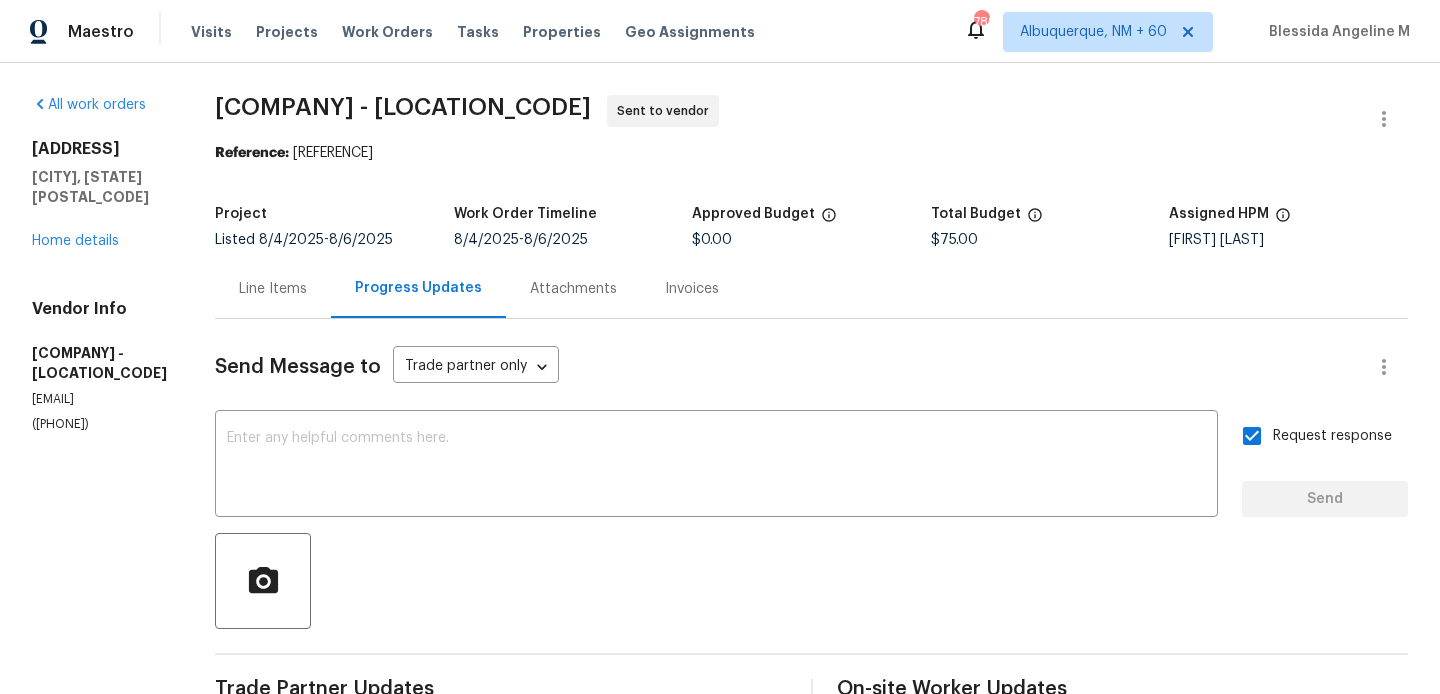 click on "Line Items" at bounding box center (273, 288) 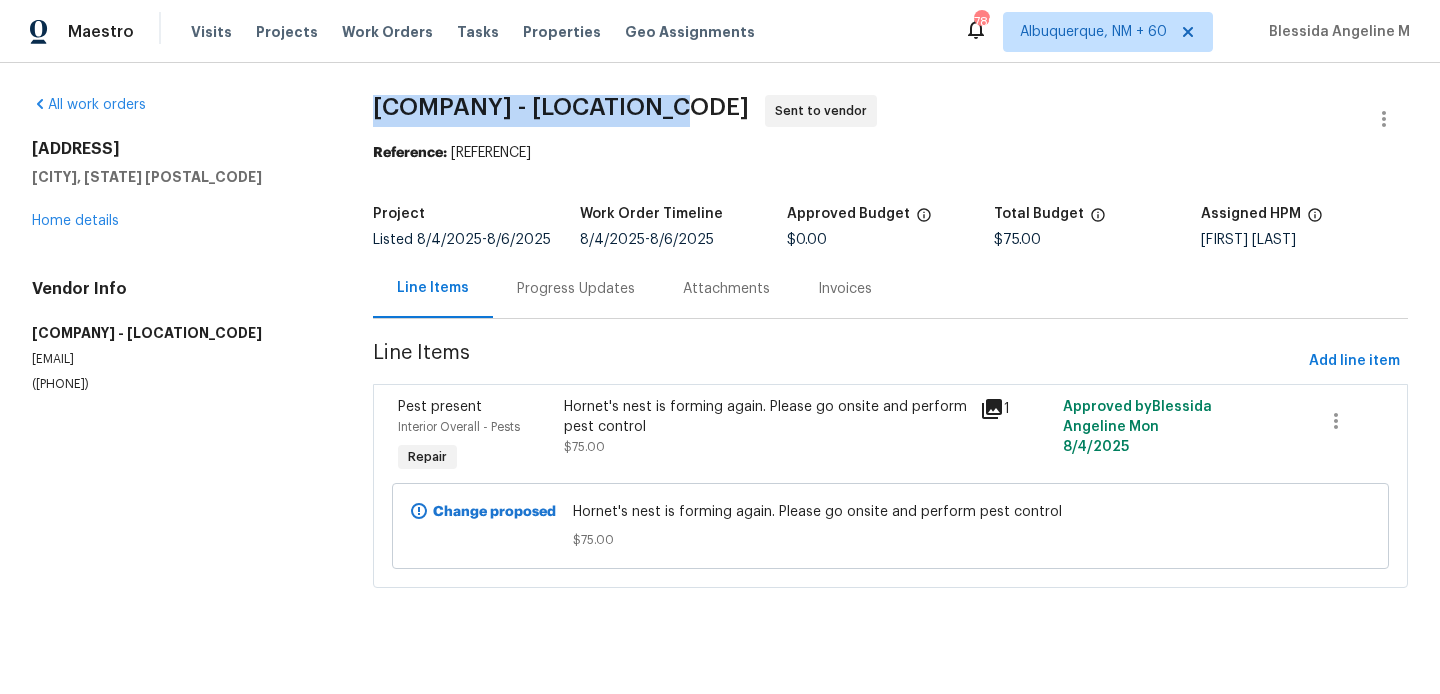 drag, startPoint x: 364, startPoint y: 102, endPoint x: 644, endPoint y: 115, distance: 280.30164 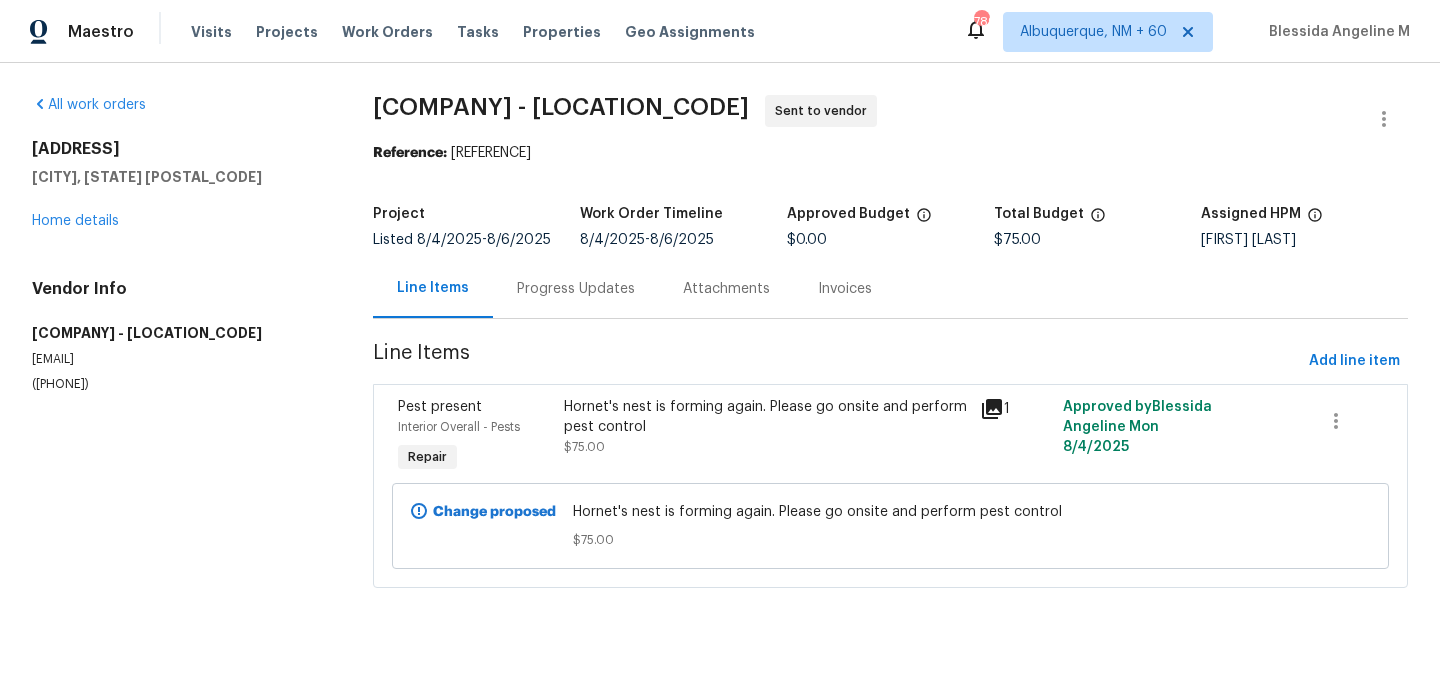 click on "Progress Updates" at bounding box center [576, 288] 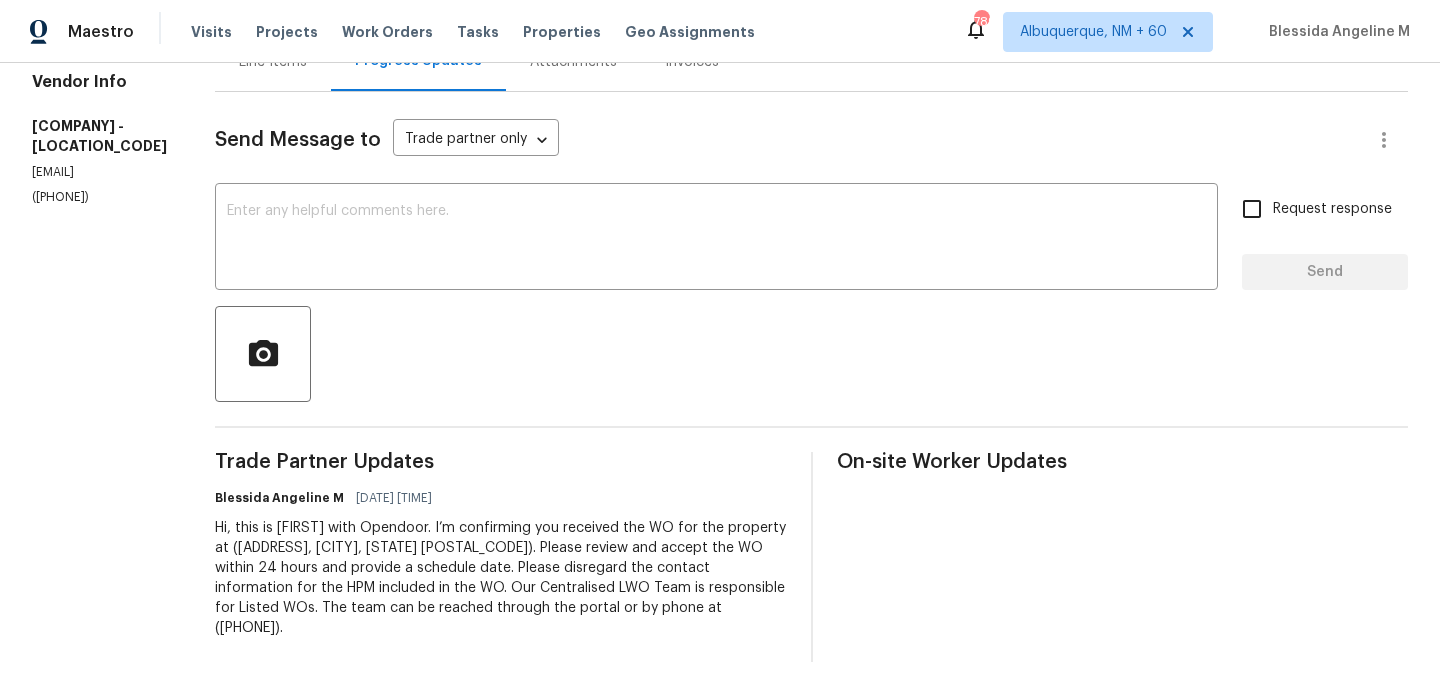 scroll, scrollTop: 0, scrollLeft: 0, axis: both 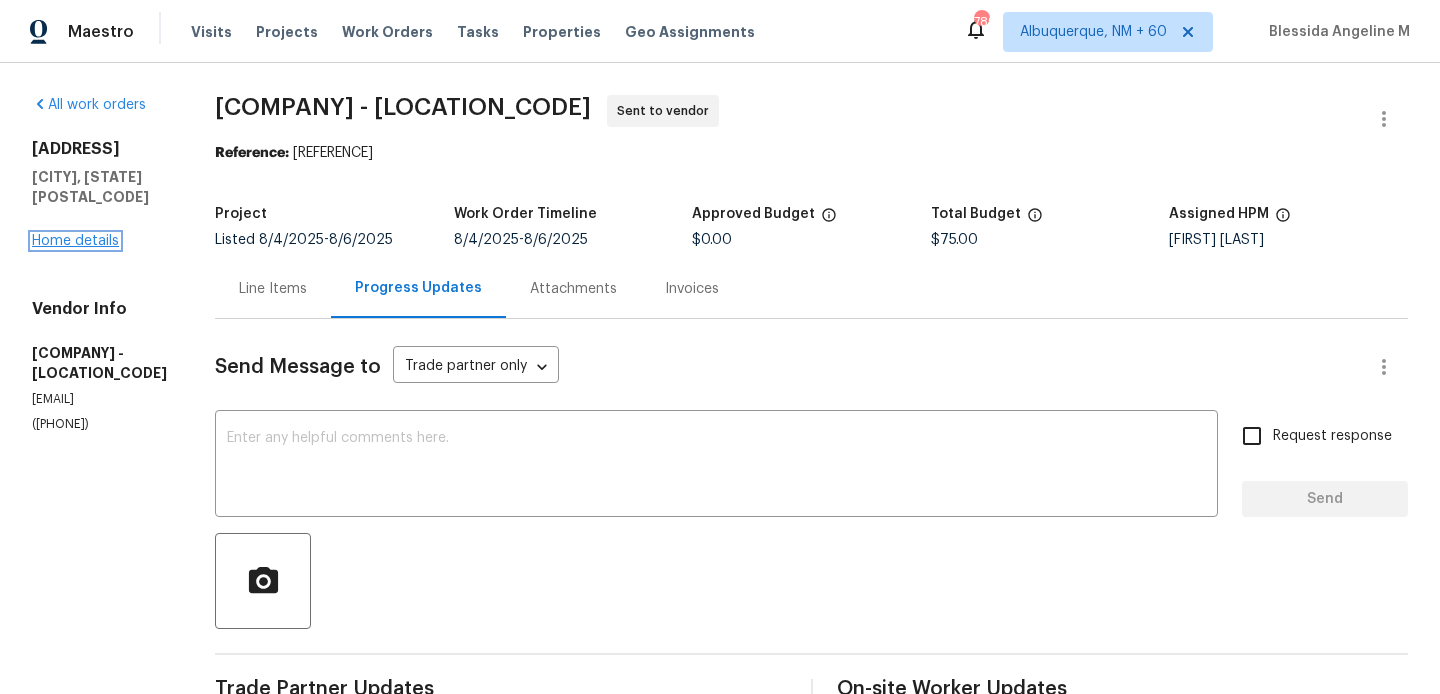 click on "Home details" at bounding box center [75, 241] 